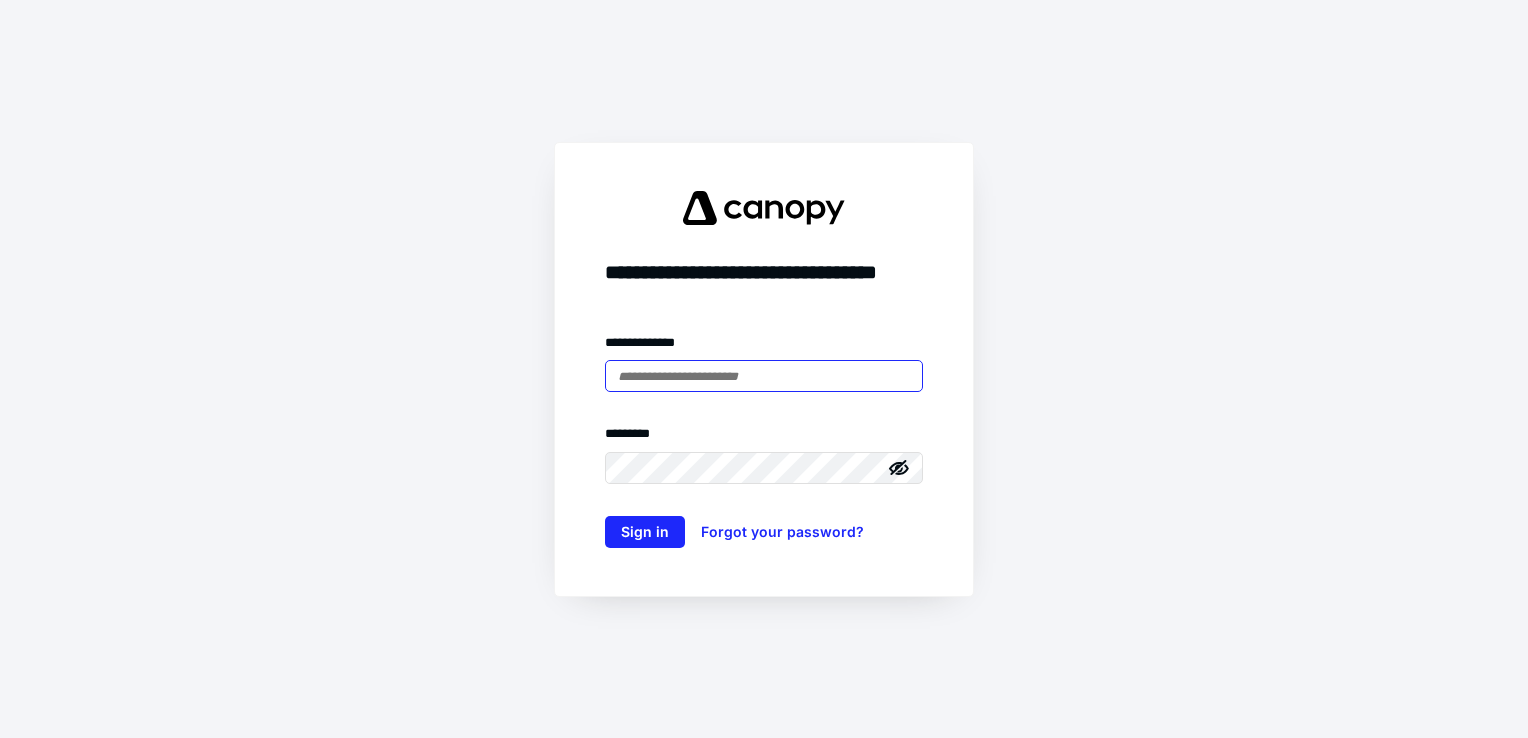 scroll, scrollTop: 0, scrollLeft: 0, axis: both 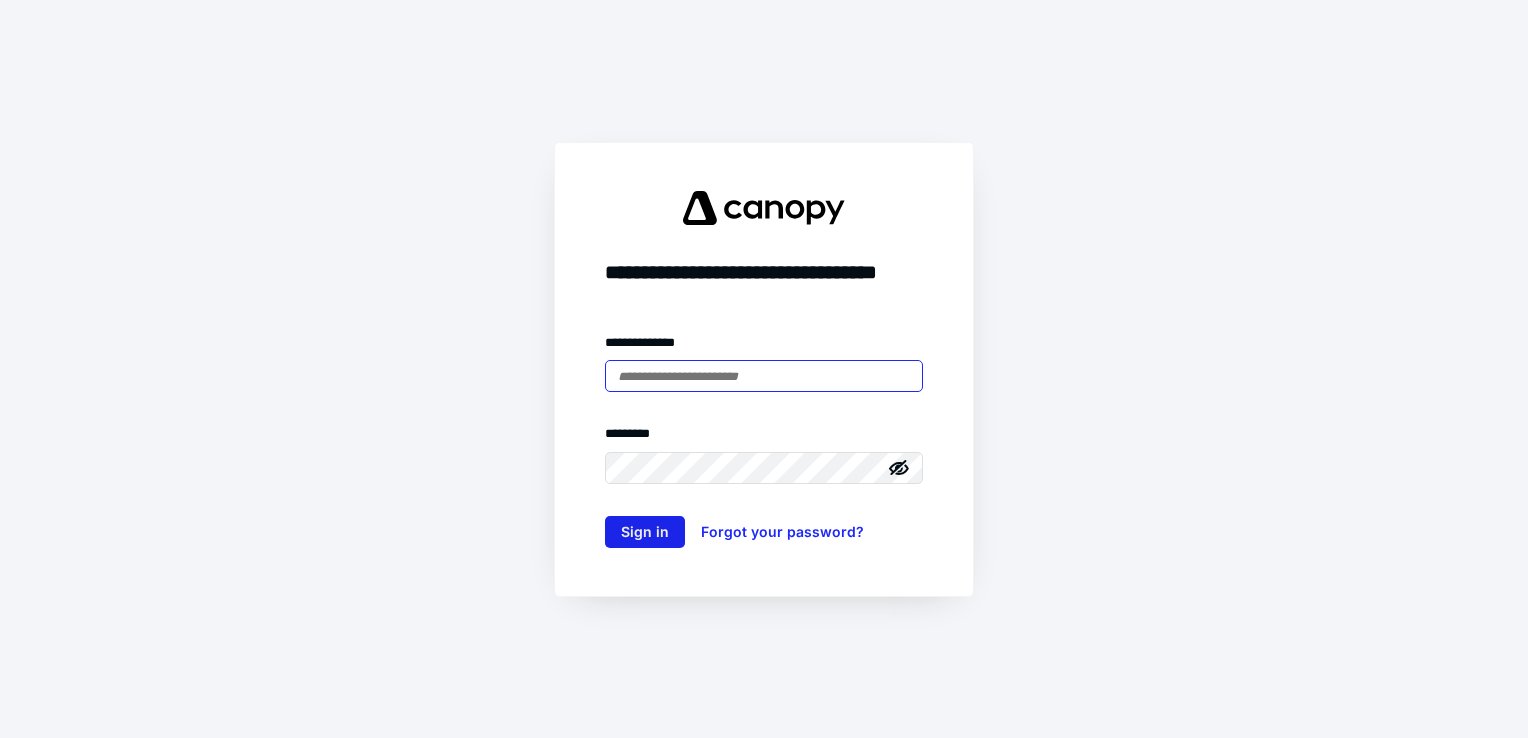 type on "**********" 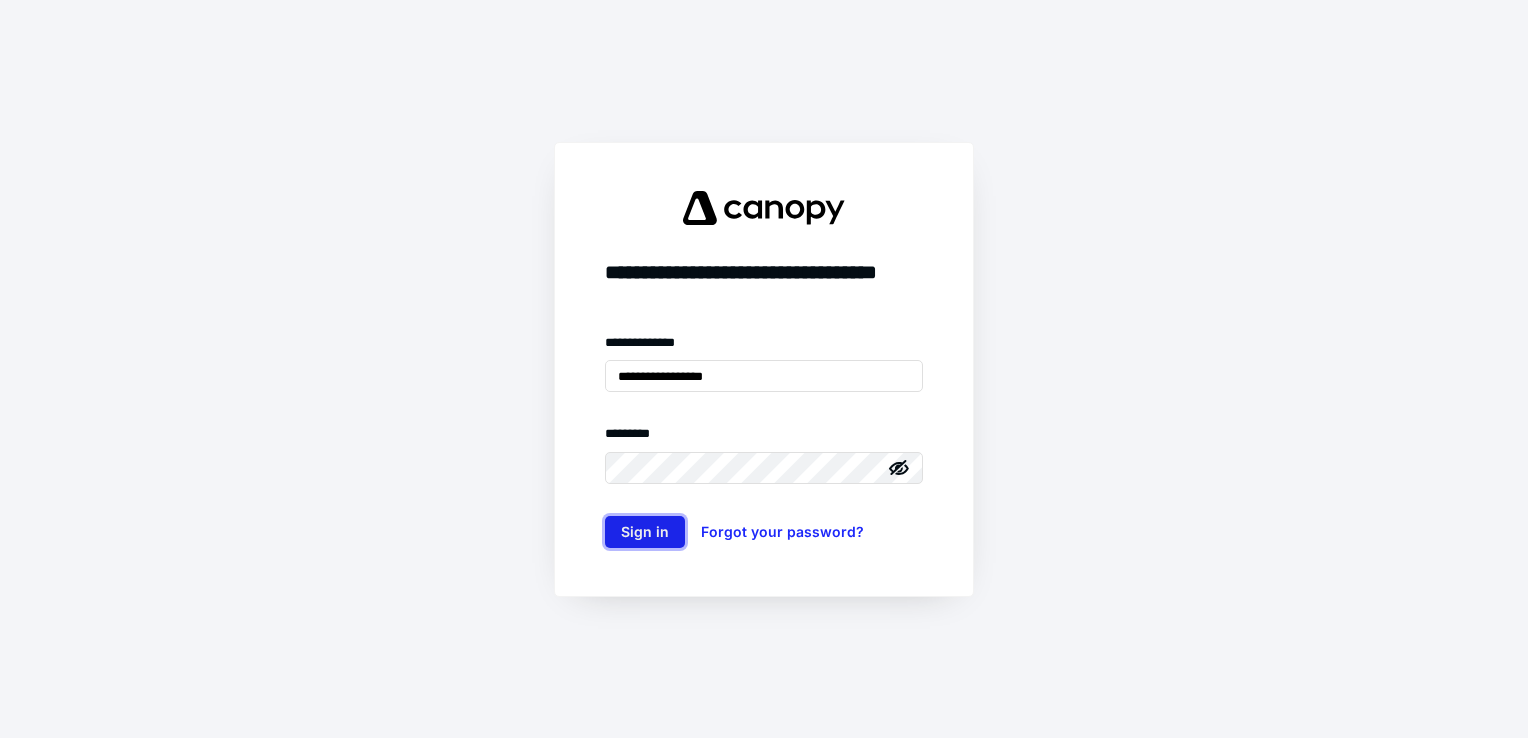 click on "Sign in" at bounding box center (645, 532) 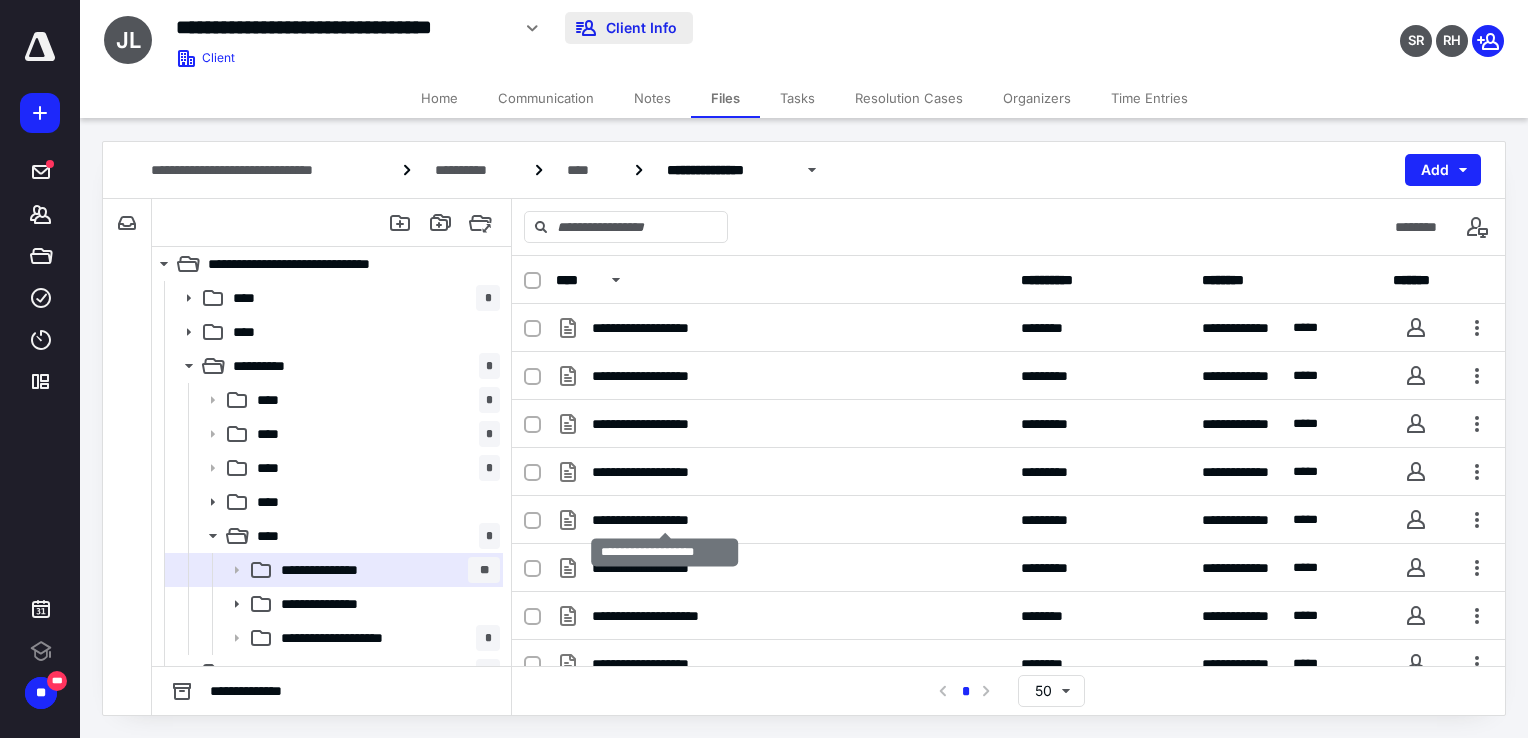 scroll, scrollTop: 0, scrollLeft: 0, axis: both 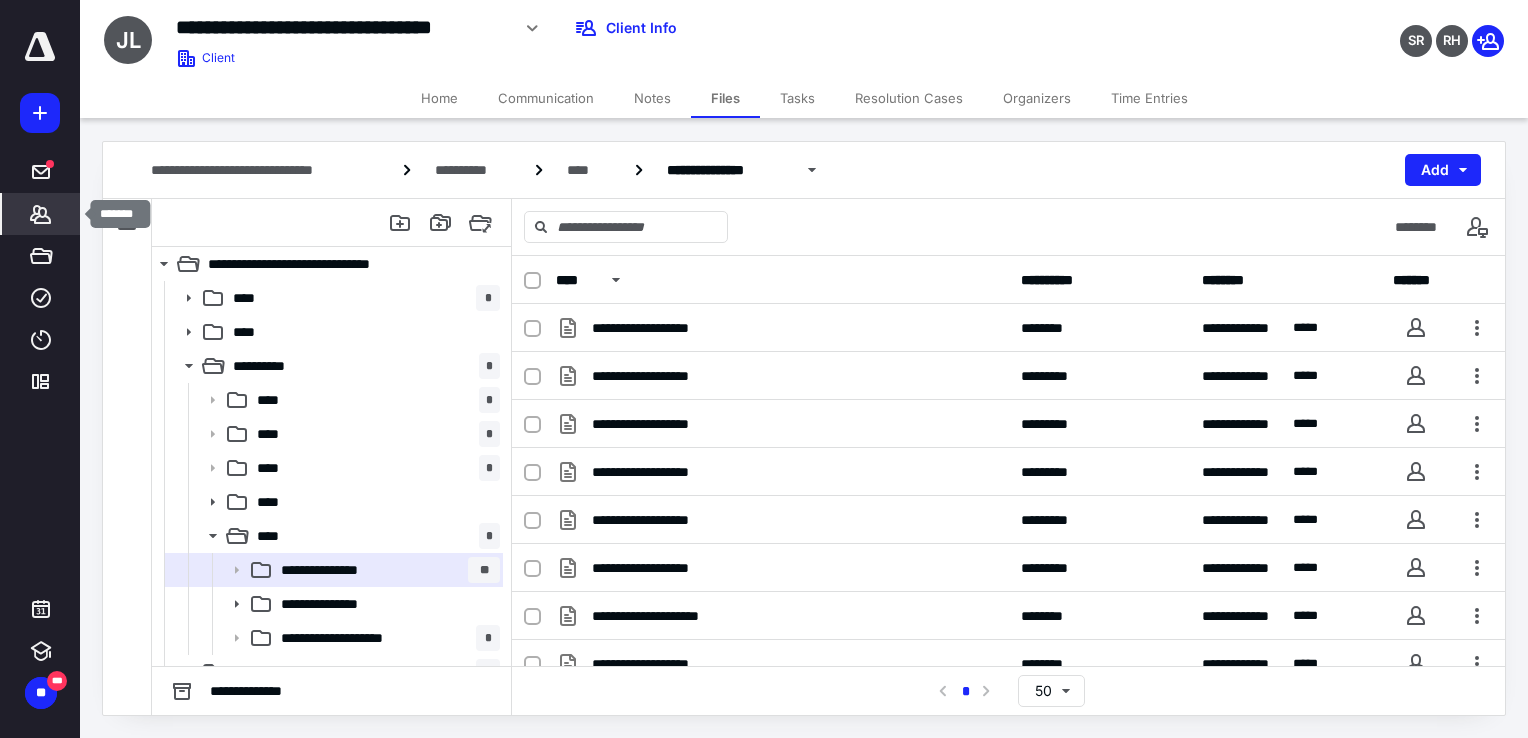 click on "*******" at bounding box center (41, 214) 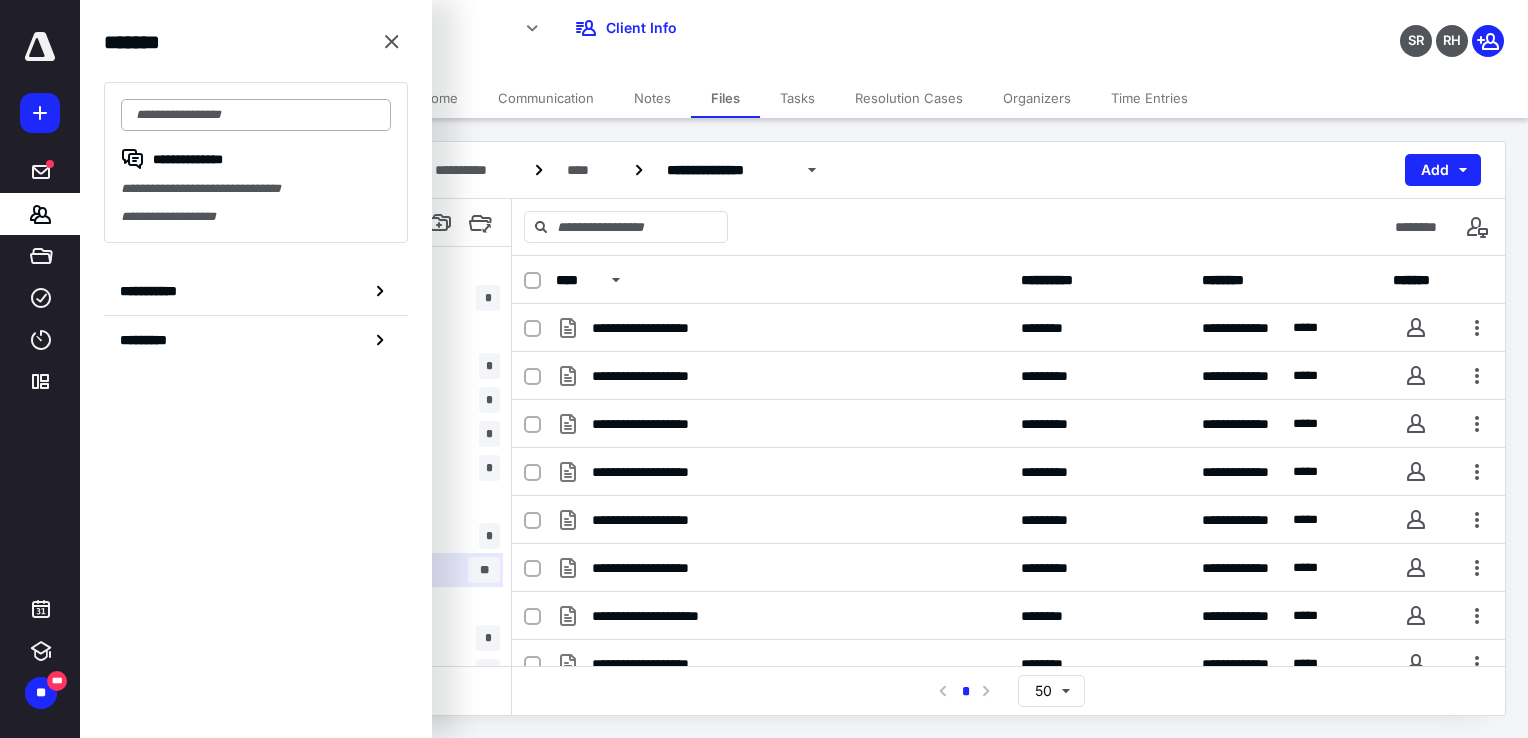 click at bounding box center (256, 115) 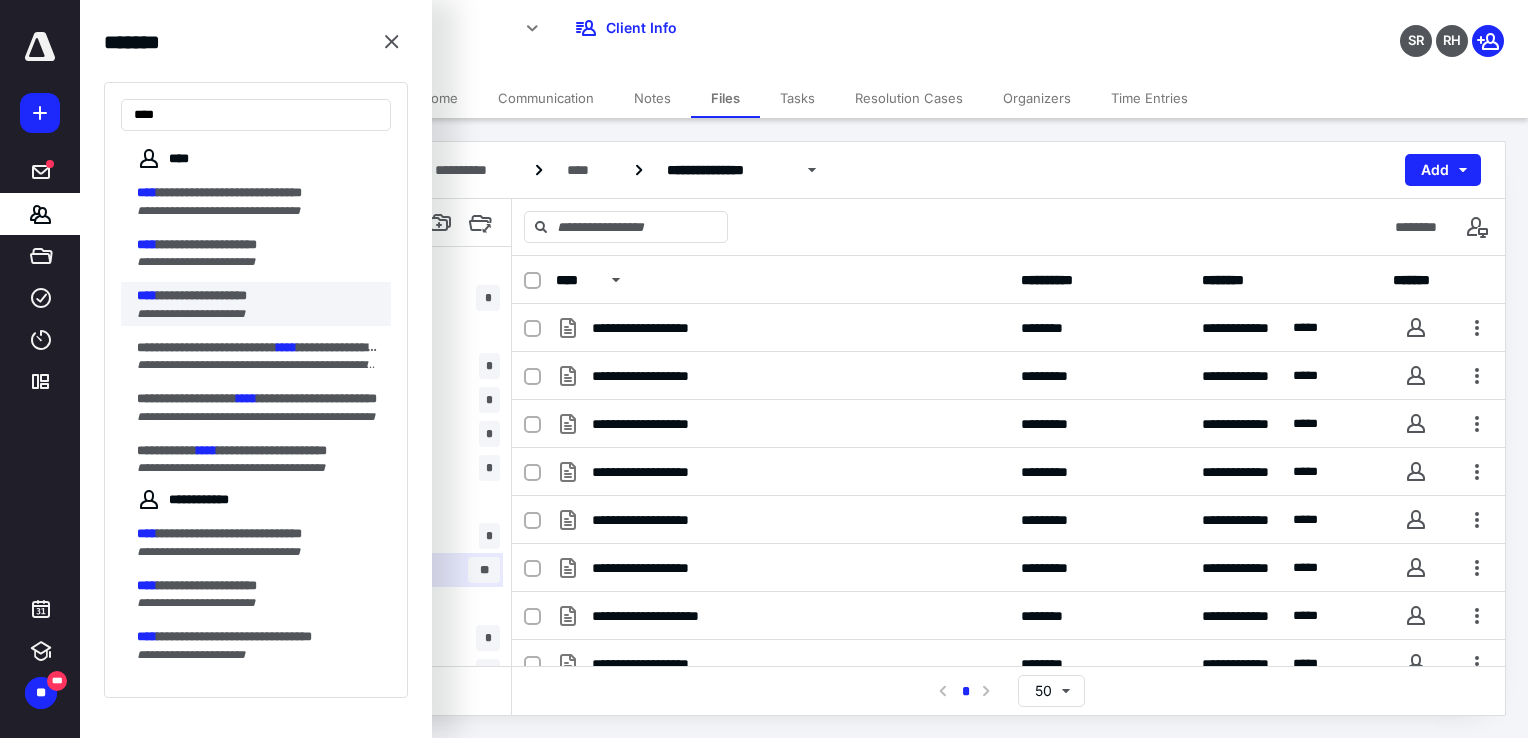 type on "****" 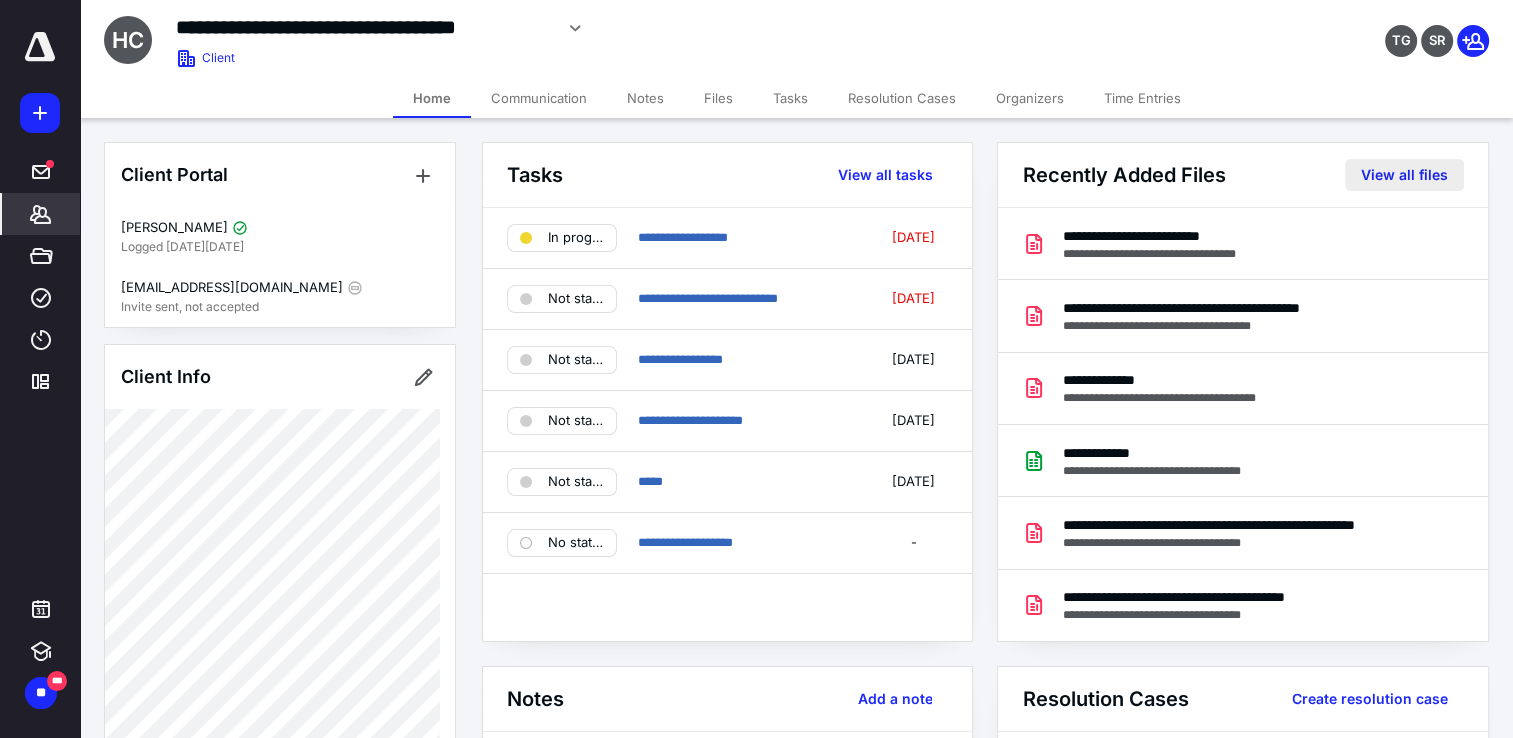 click on "View all files" at bounding box center [1404, 175] 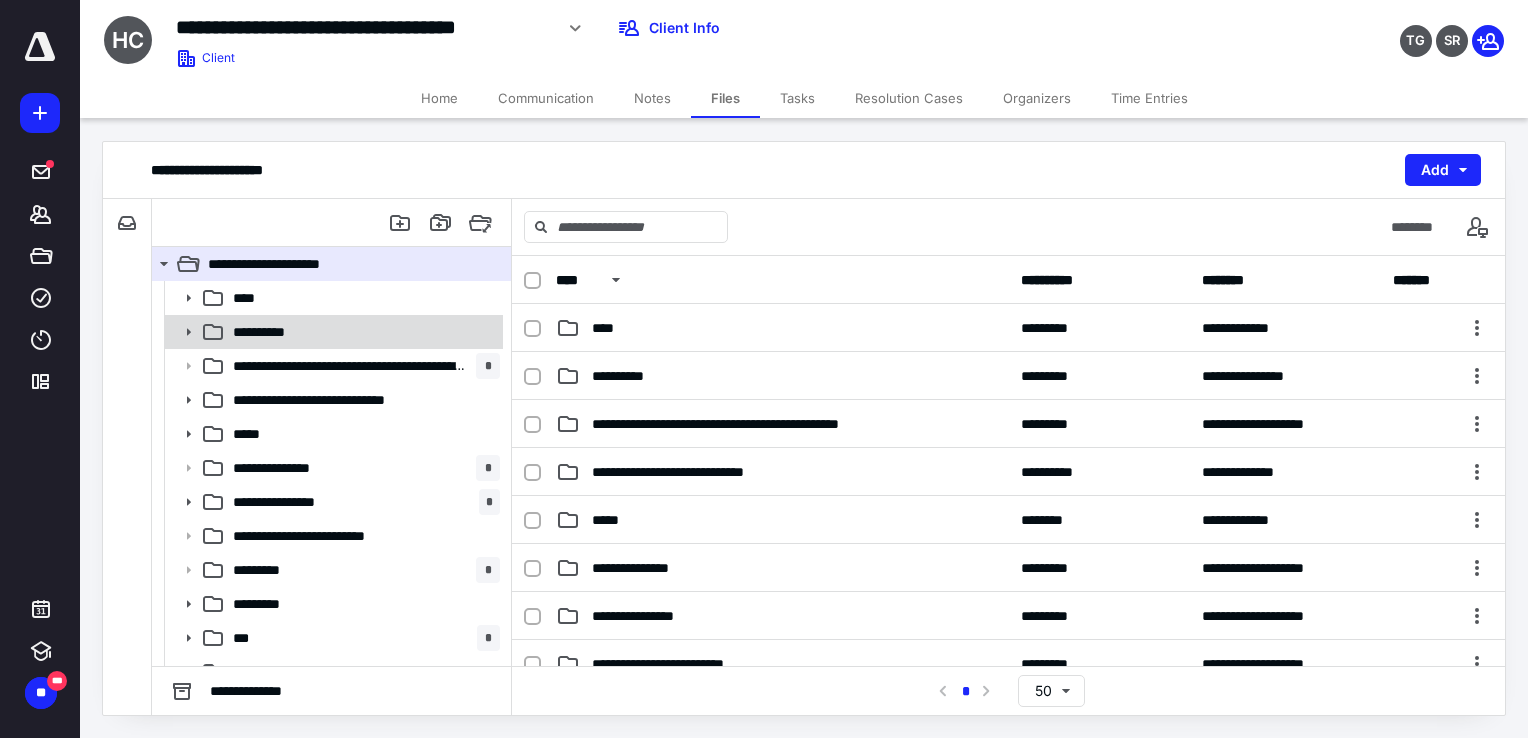 click 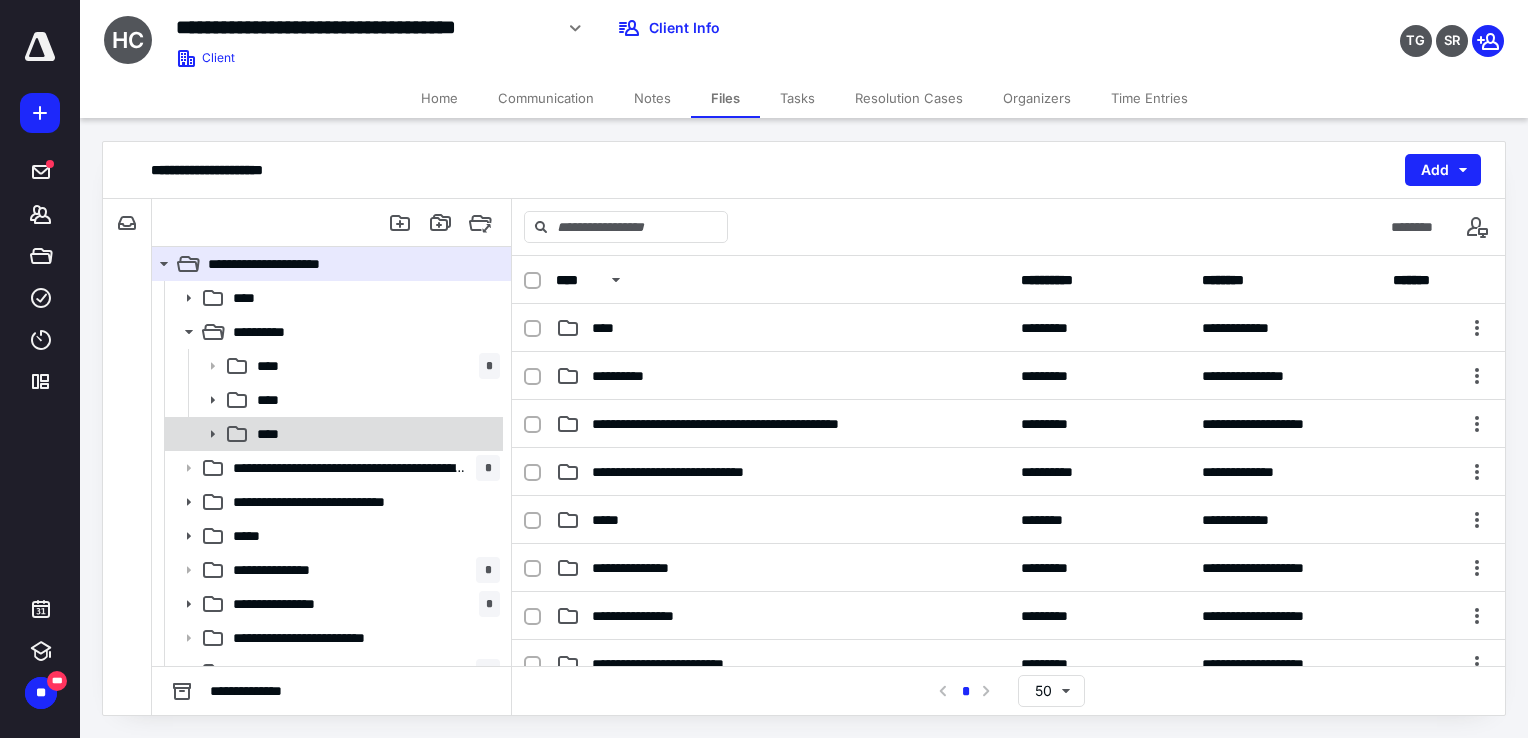 click 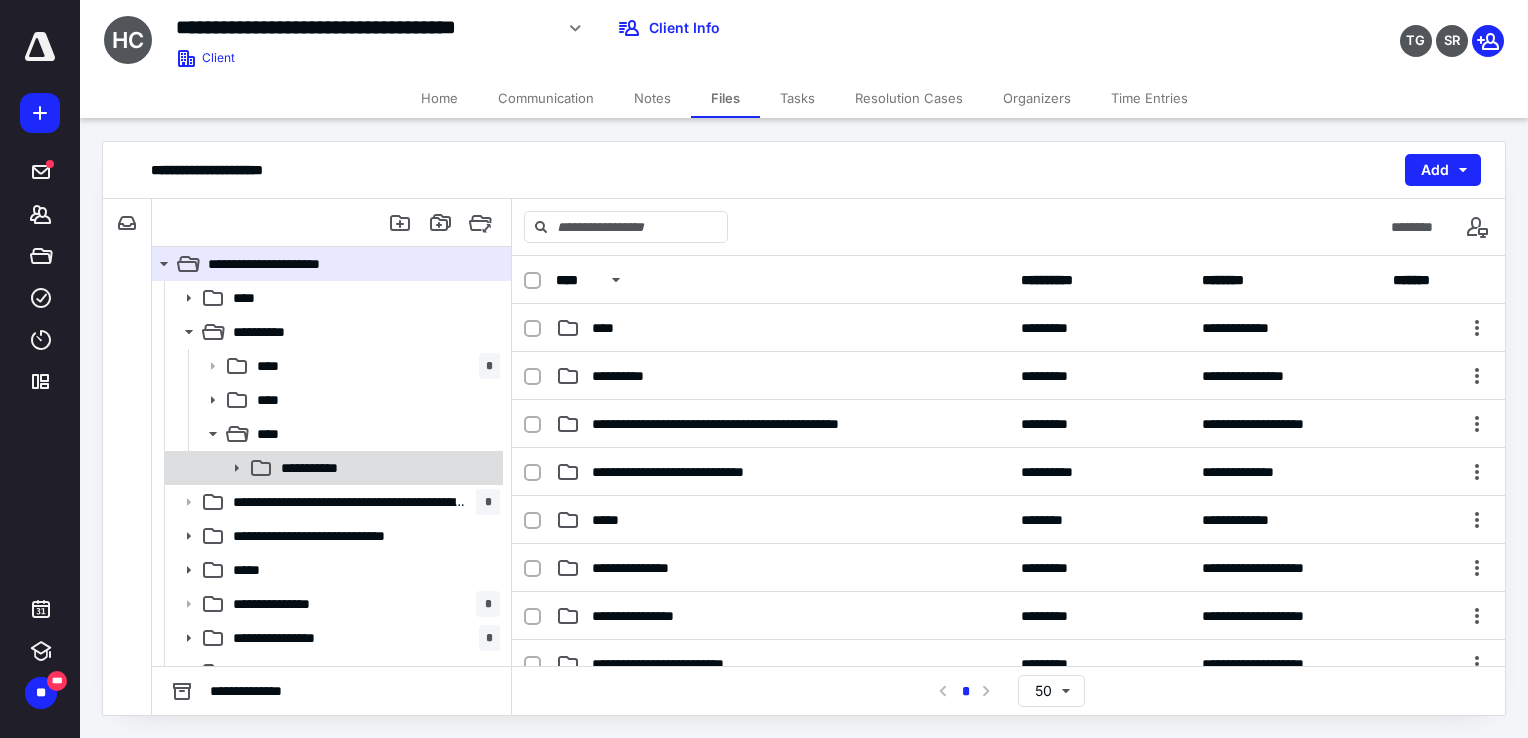 click 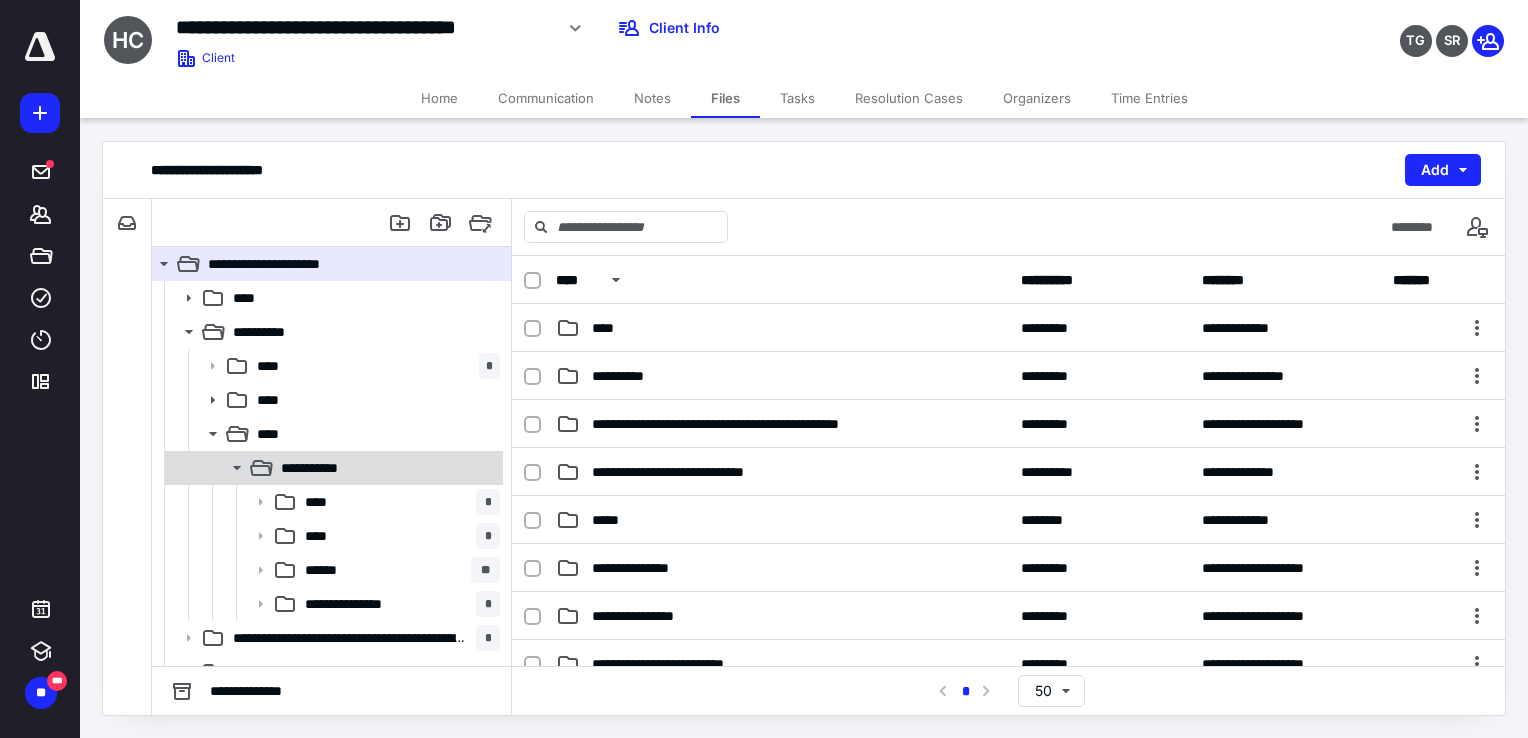 scroll, scrollTop: 100, scrollLeft: 0, axis: vertical 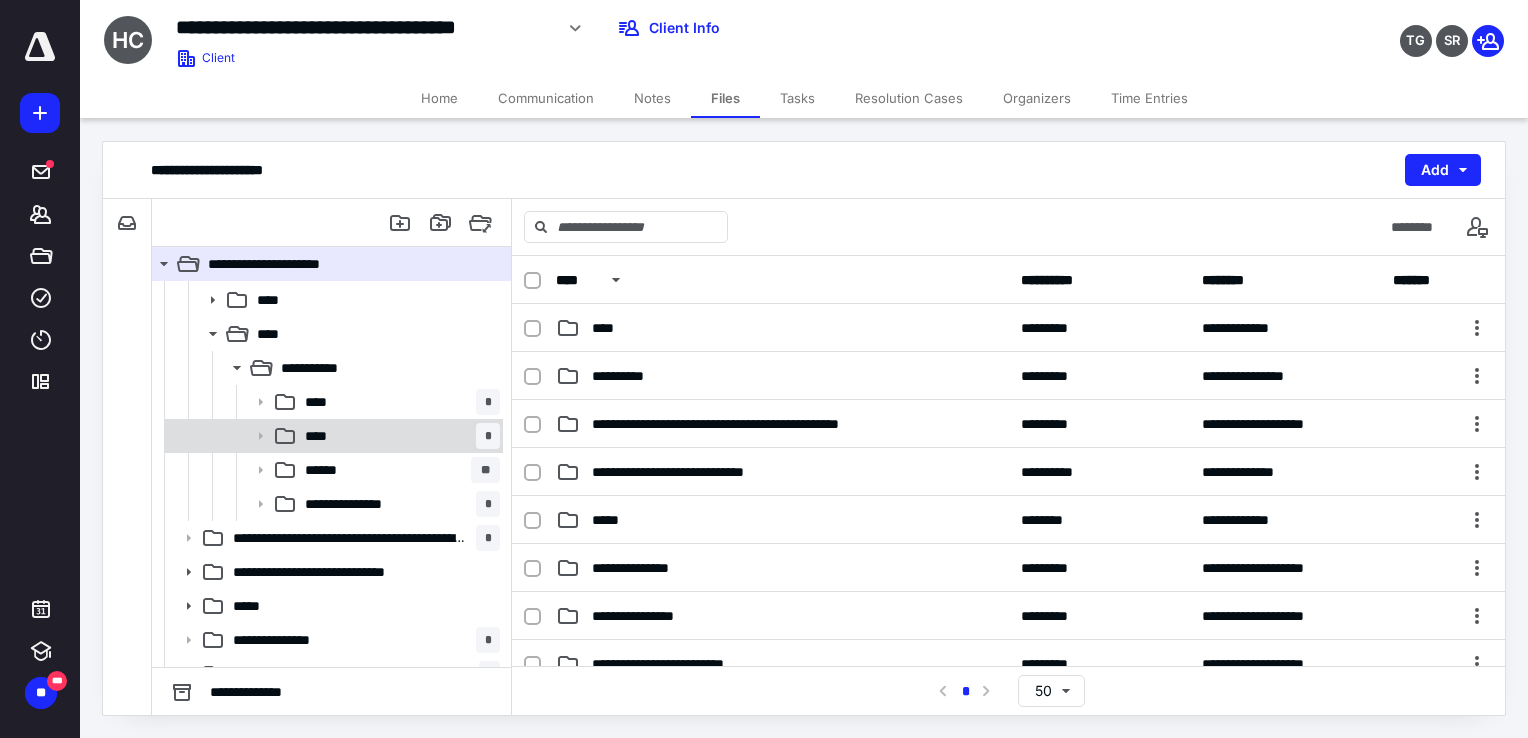 click 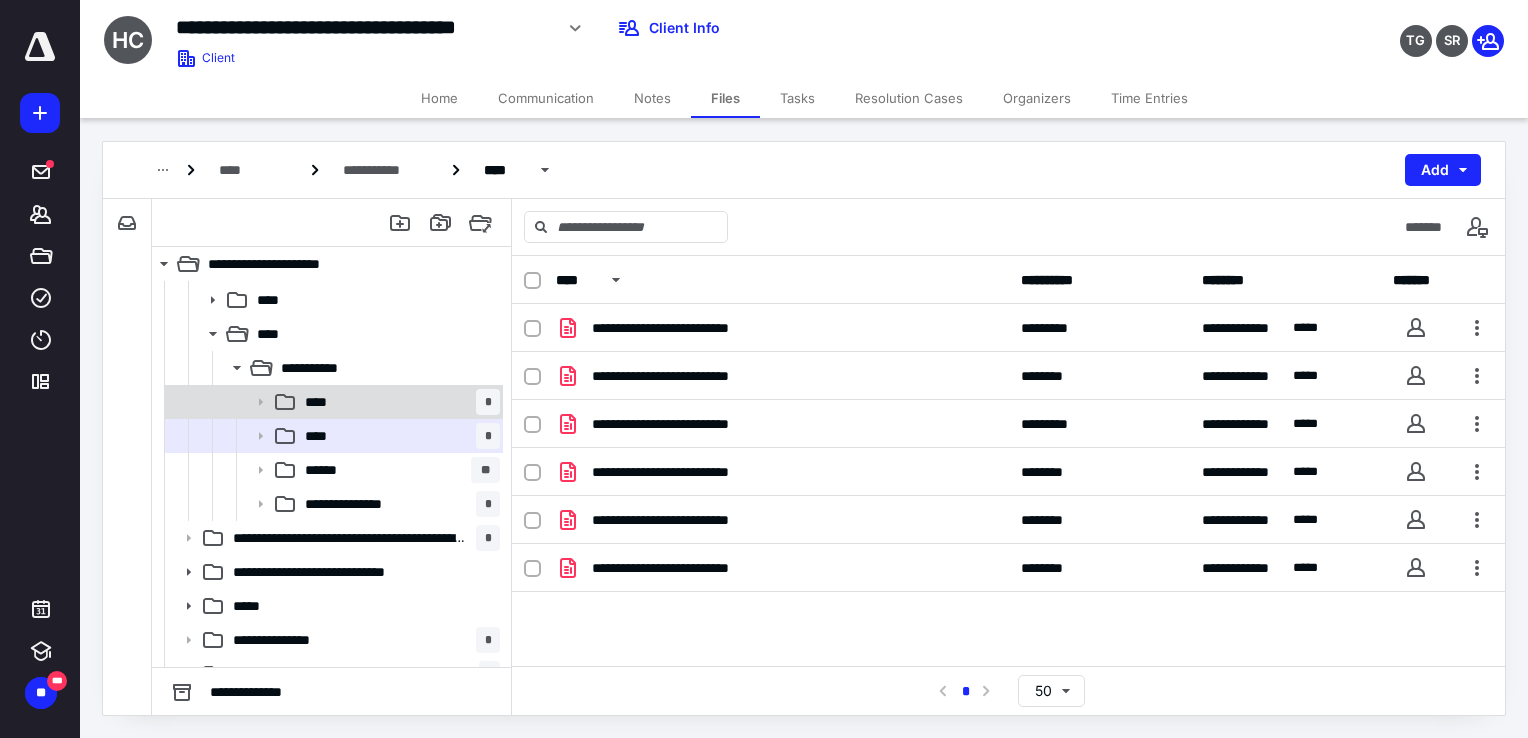 click 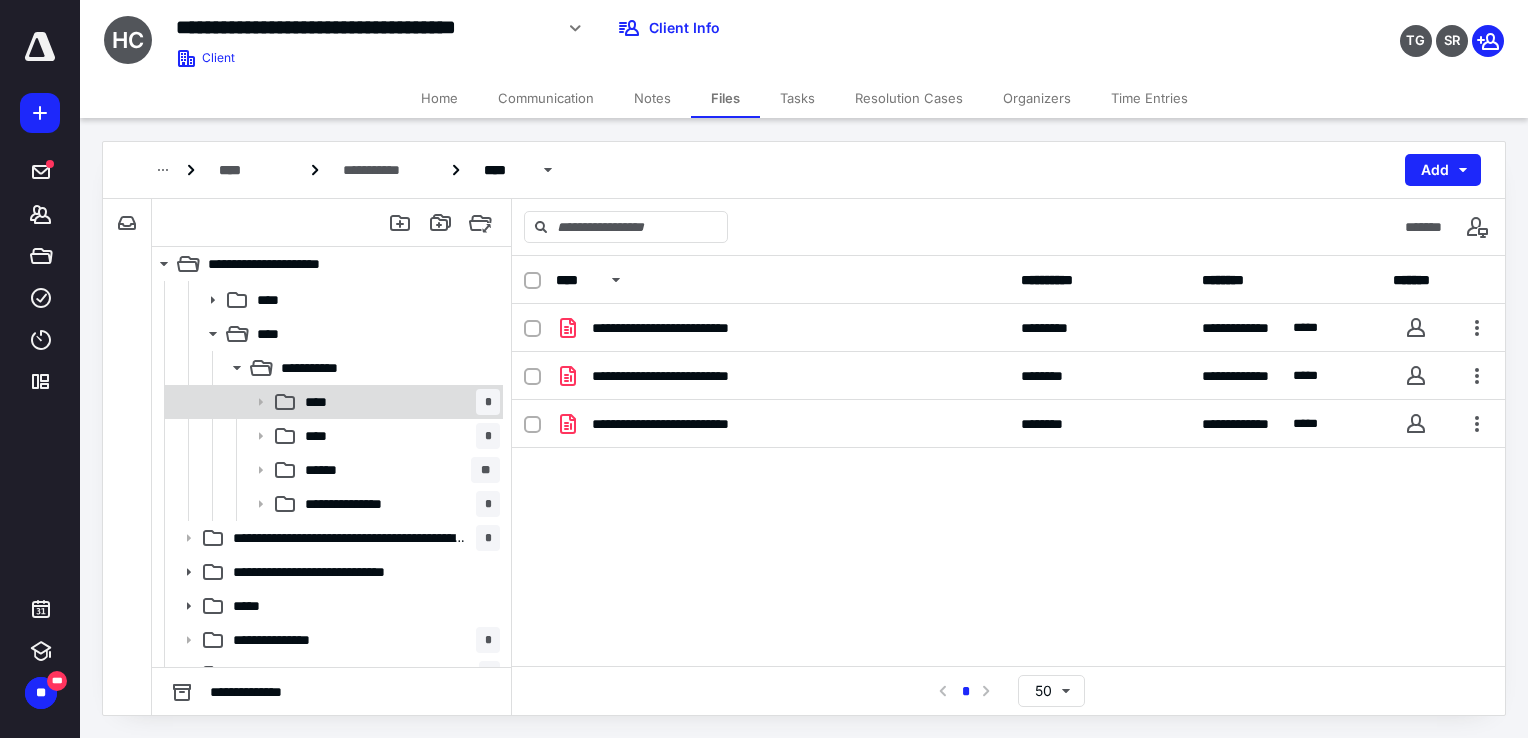 click on "**** *" at bounding box center (398, 402) 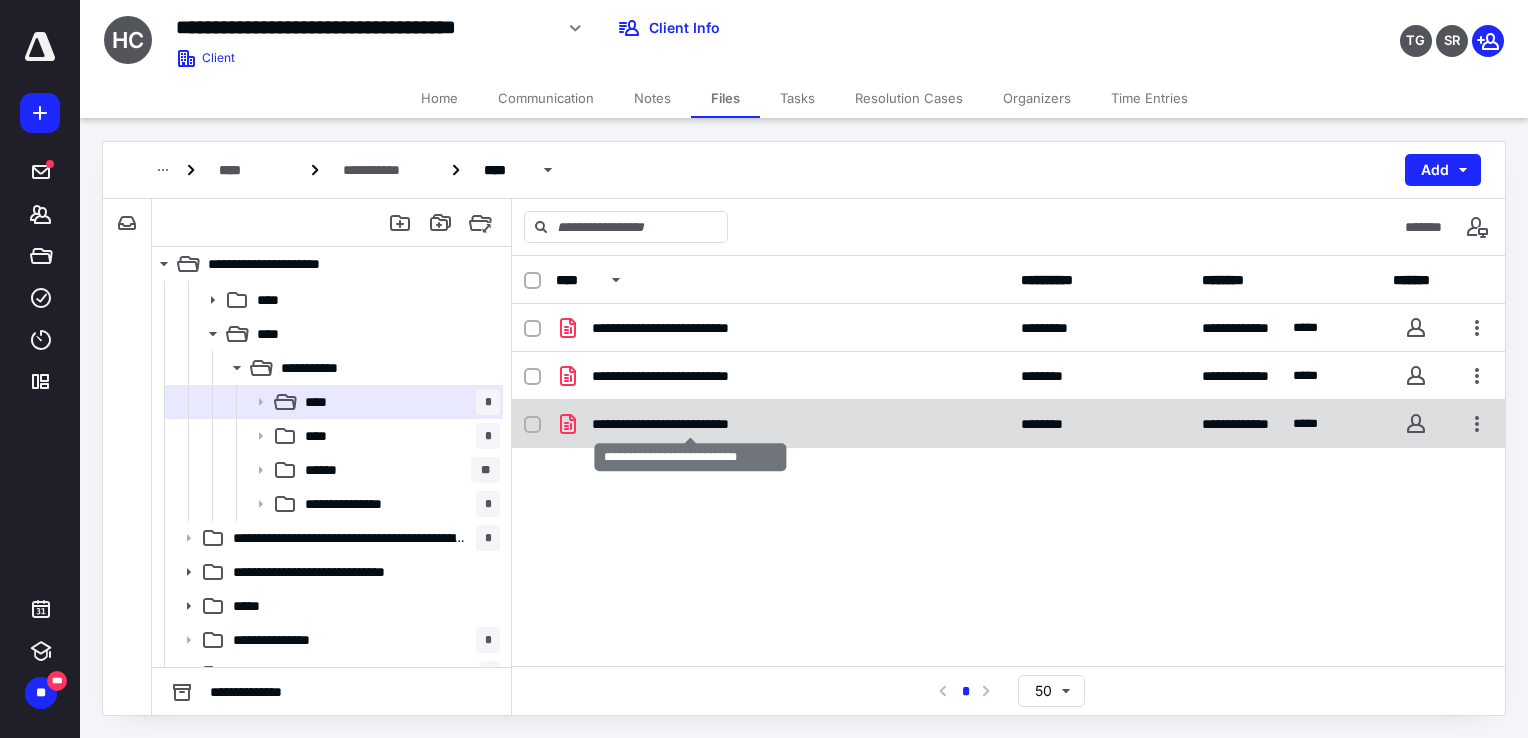 click on "**********" at bounding box center (690, 424) 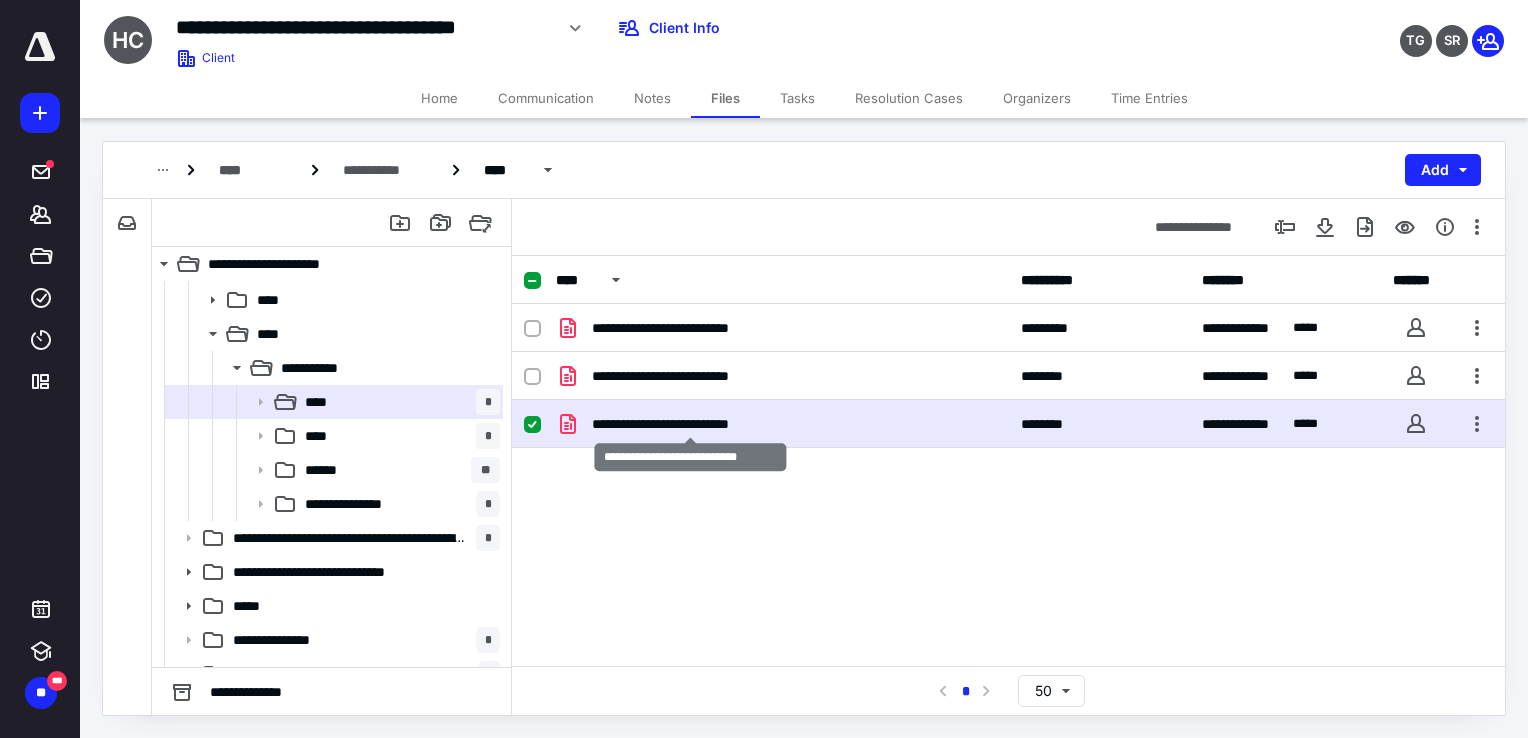 click on "**********" at bounding box center (690, 424) 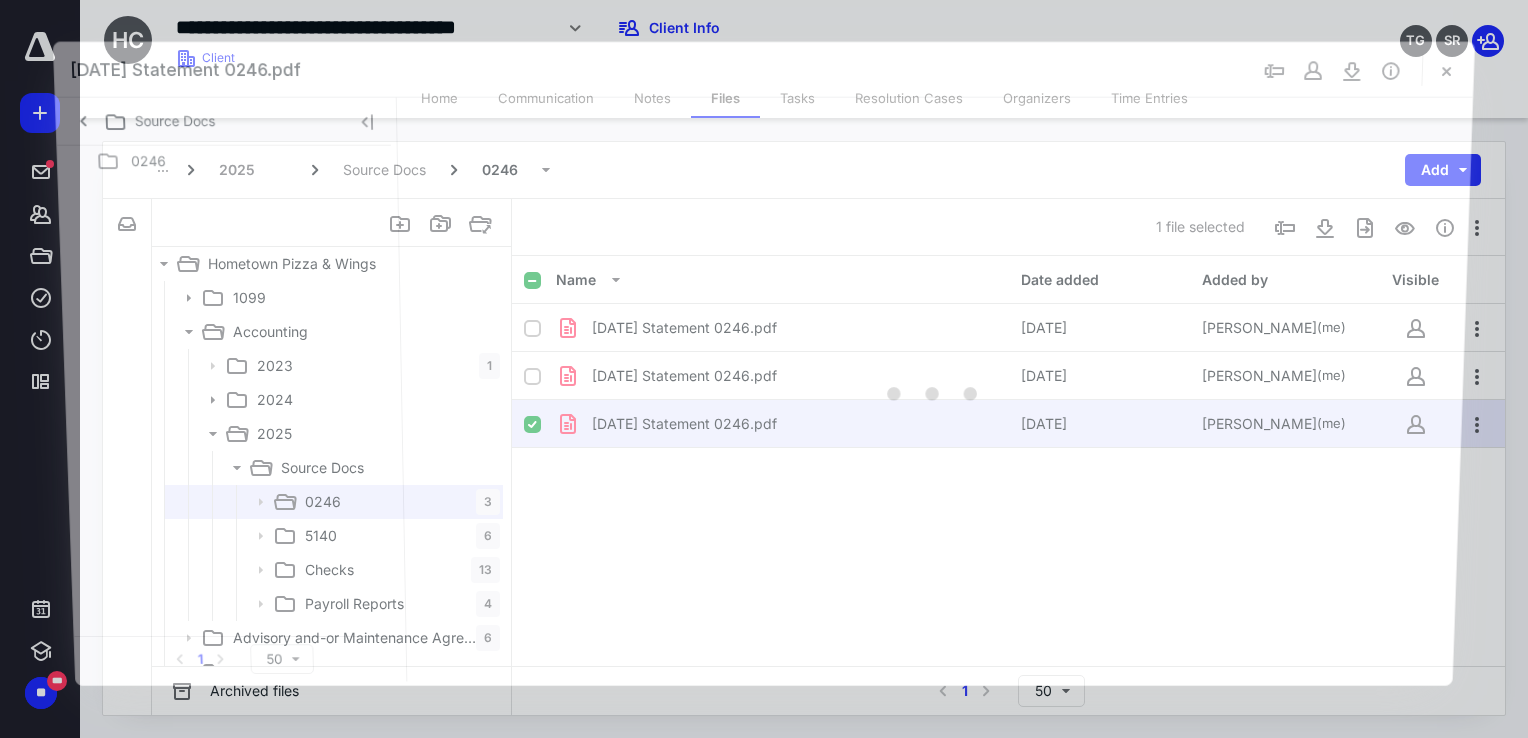 scroll, scrollTop: 100, scrollLeft: 0, axis: vertical 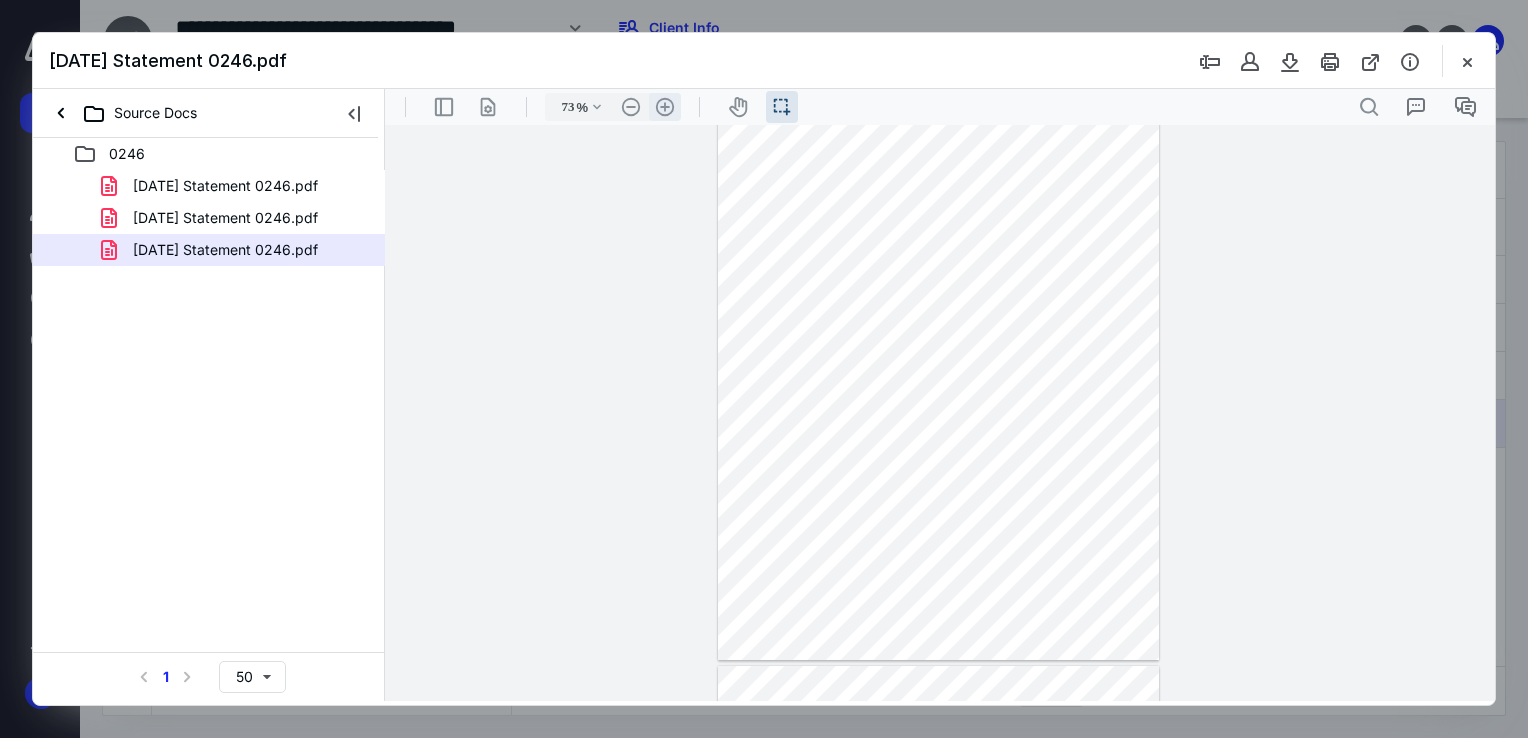 click on ".cls-1{fill:#abb0c4;} icon - header - zoom - in - line" at bounding box center [665, 107] 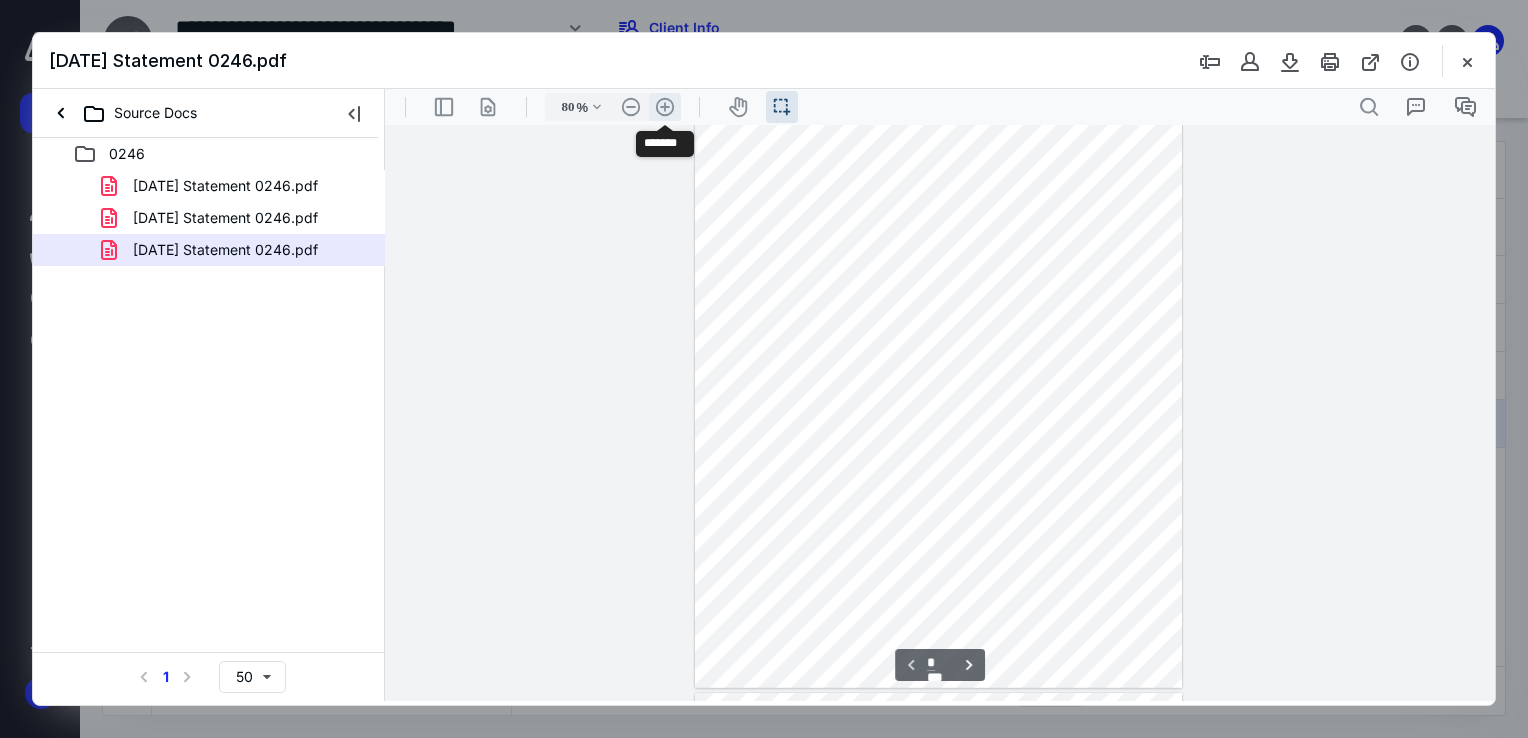 click on ".cls-1{fill:#abb0c4;} icon - header - zoom - in - line" at bounding box center (665, 107) 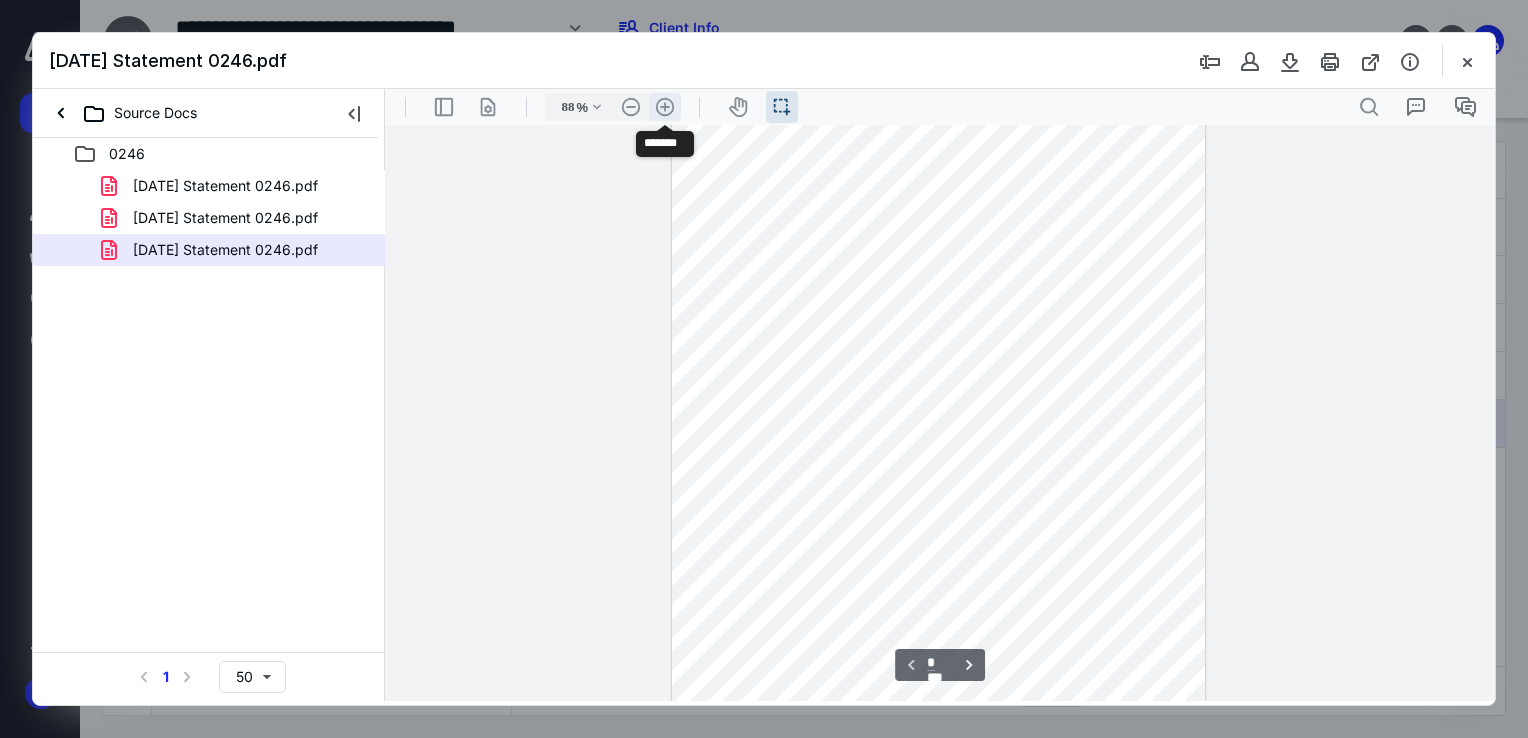click on ".cls-1{fill:#abb0c4;} icon - header - zoom - in - line" at bounding box center (665, 107) 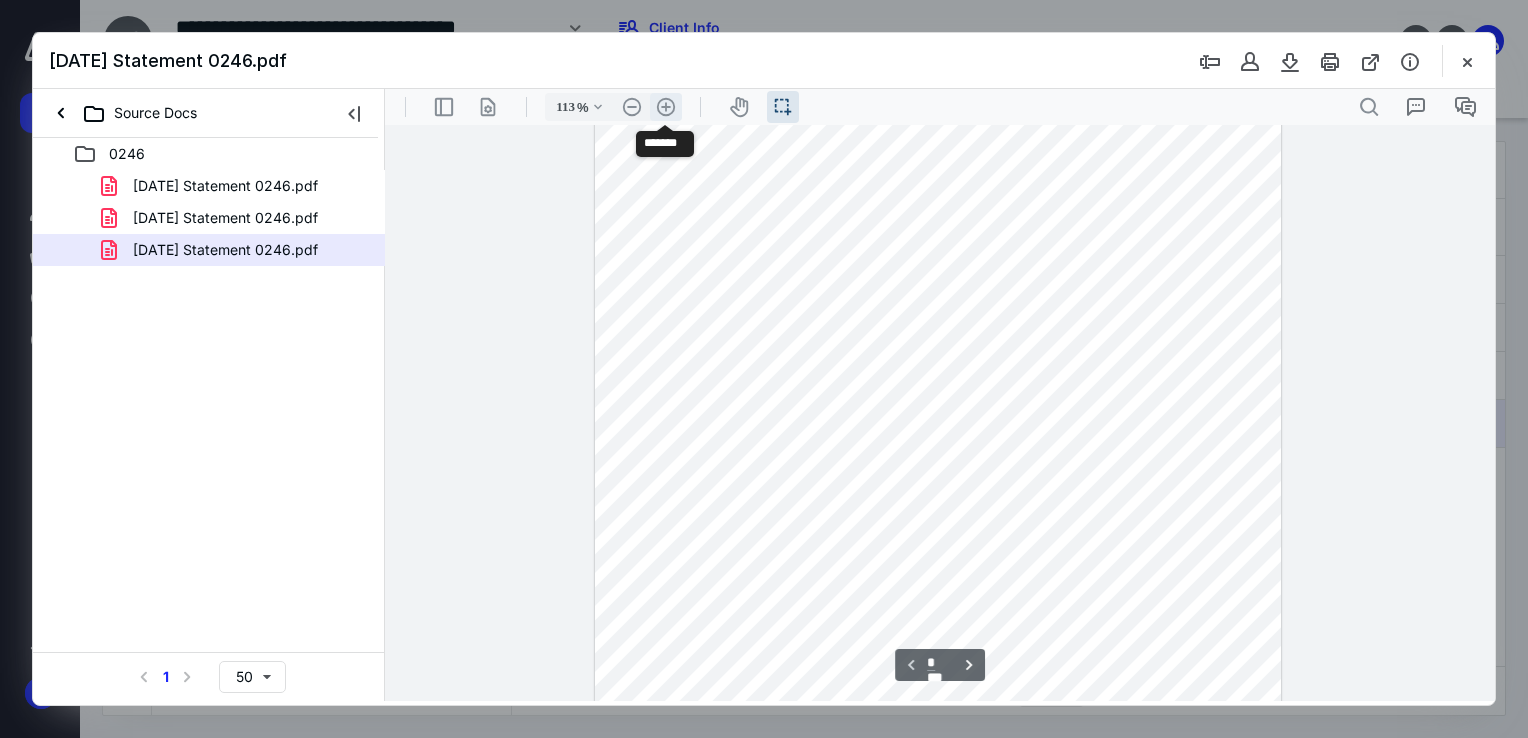 scroll, scrollTop: 210, scrollLeft: 0, axis: vertical 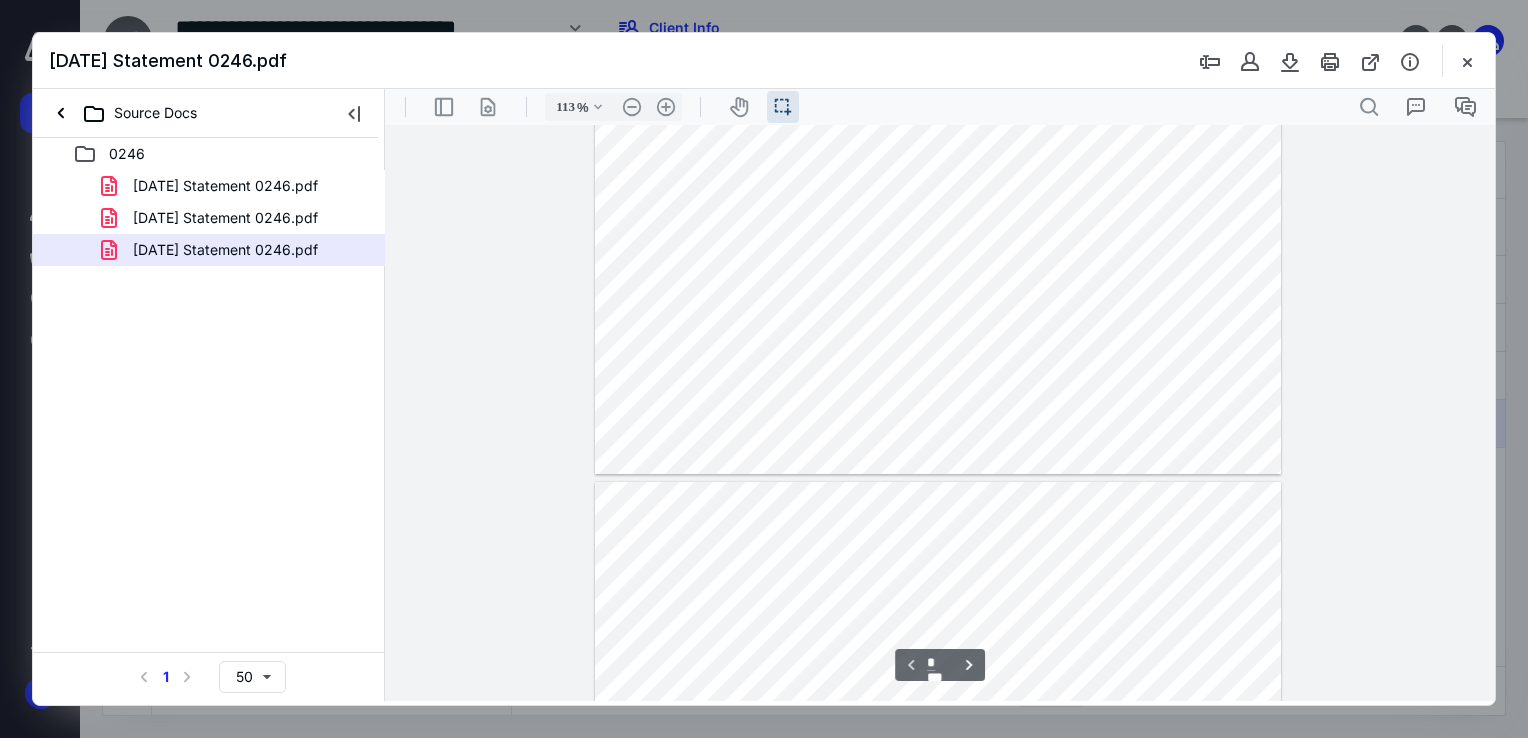 type on "*" 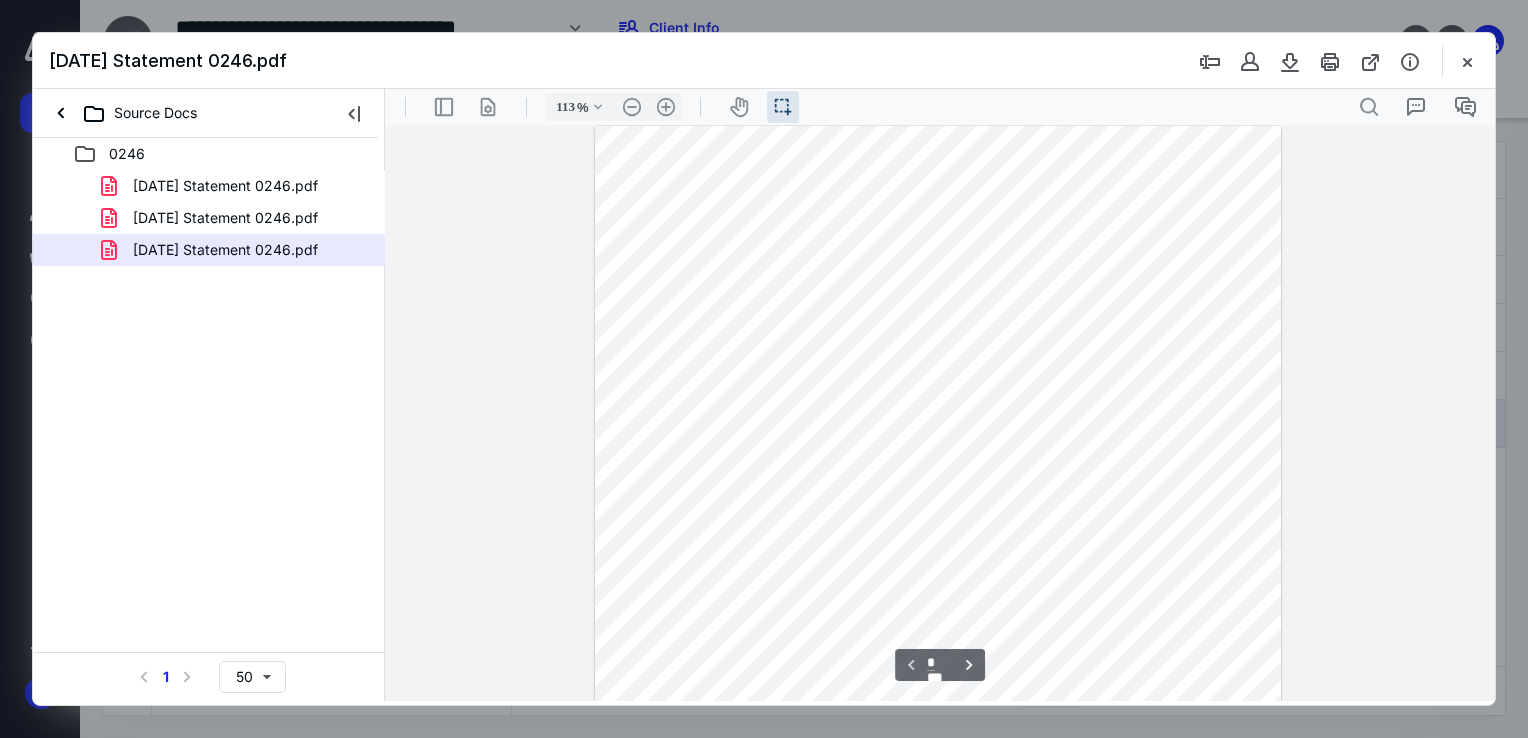 scroll, scrollTop: 0, scrollLeft: 0, axis: both 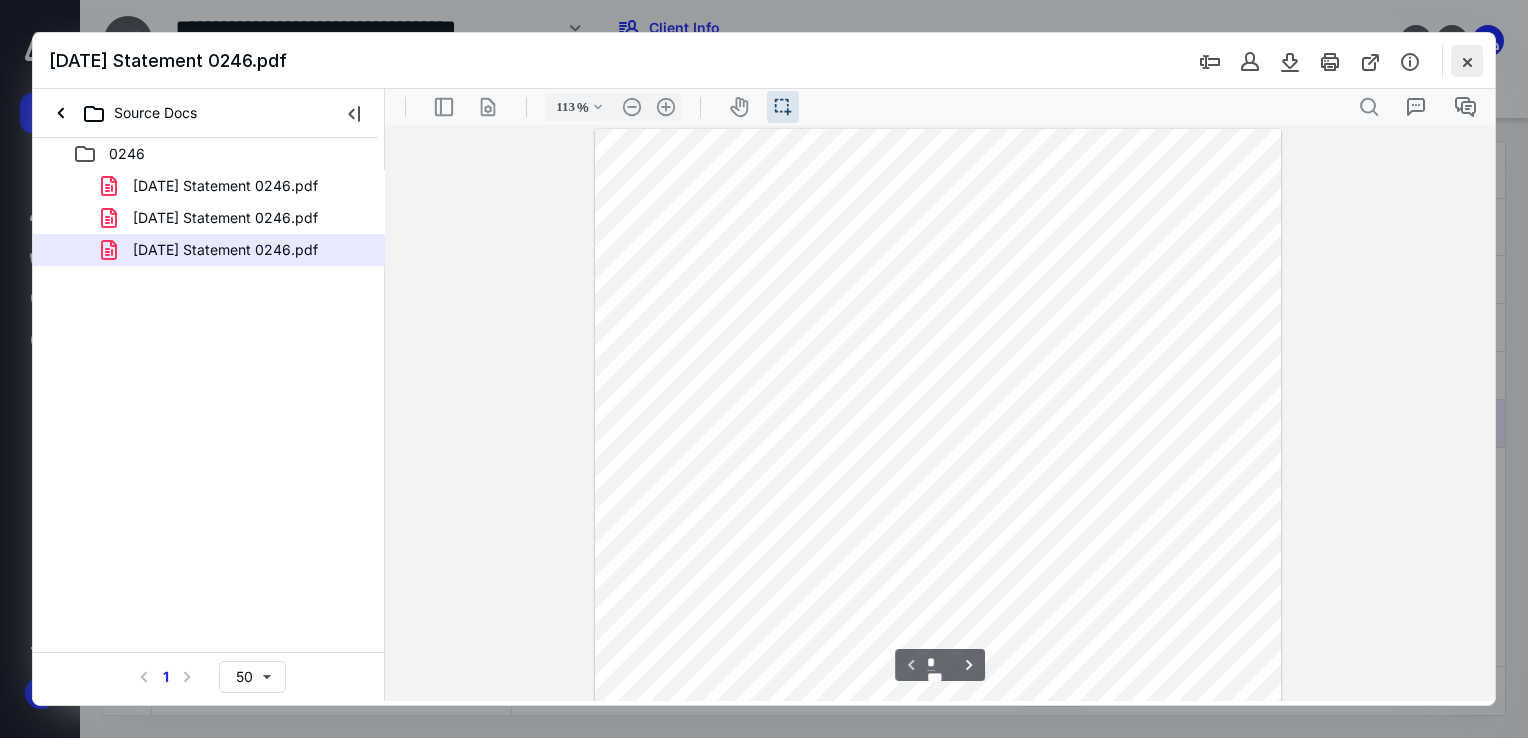 click at bounding box center [1467, 61] 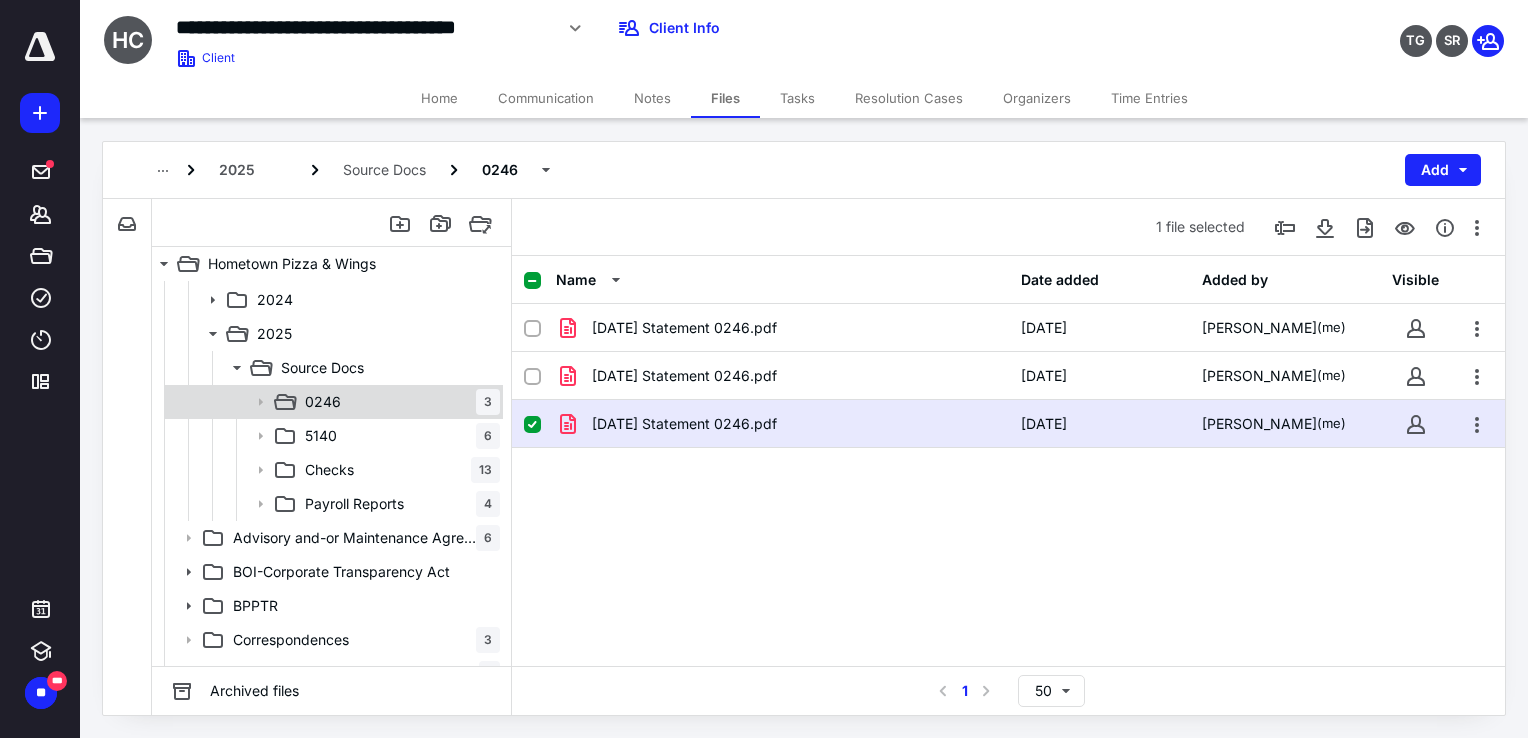 click 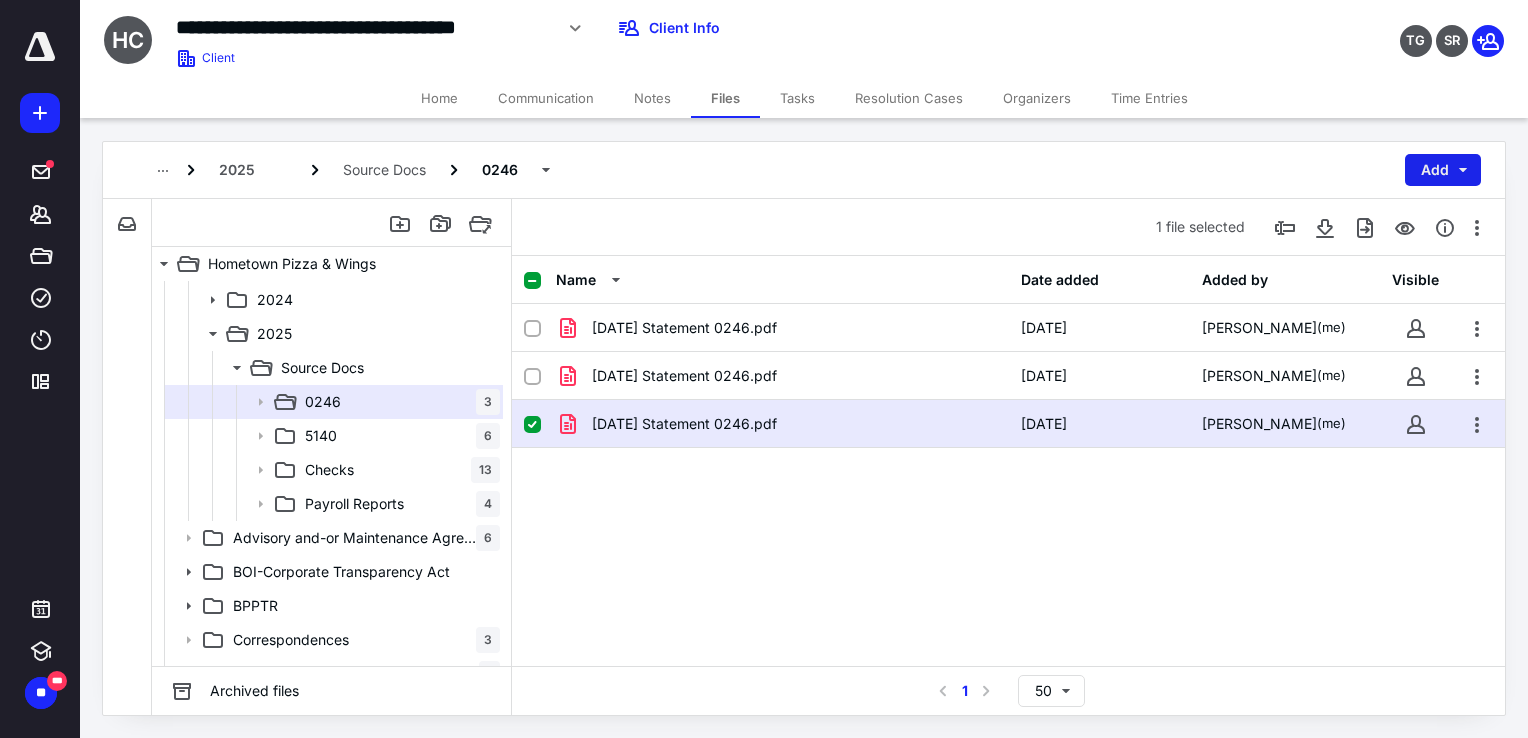 click on "Add" at bounding box center (1443, 170) 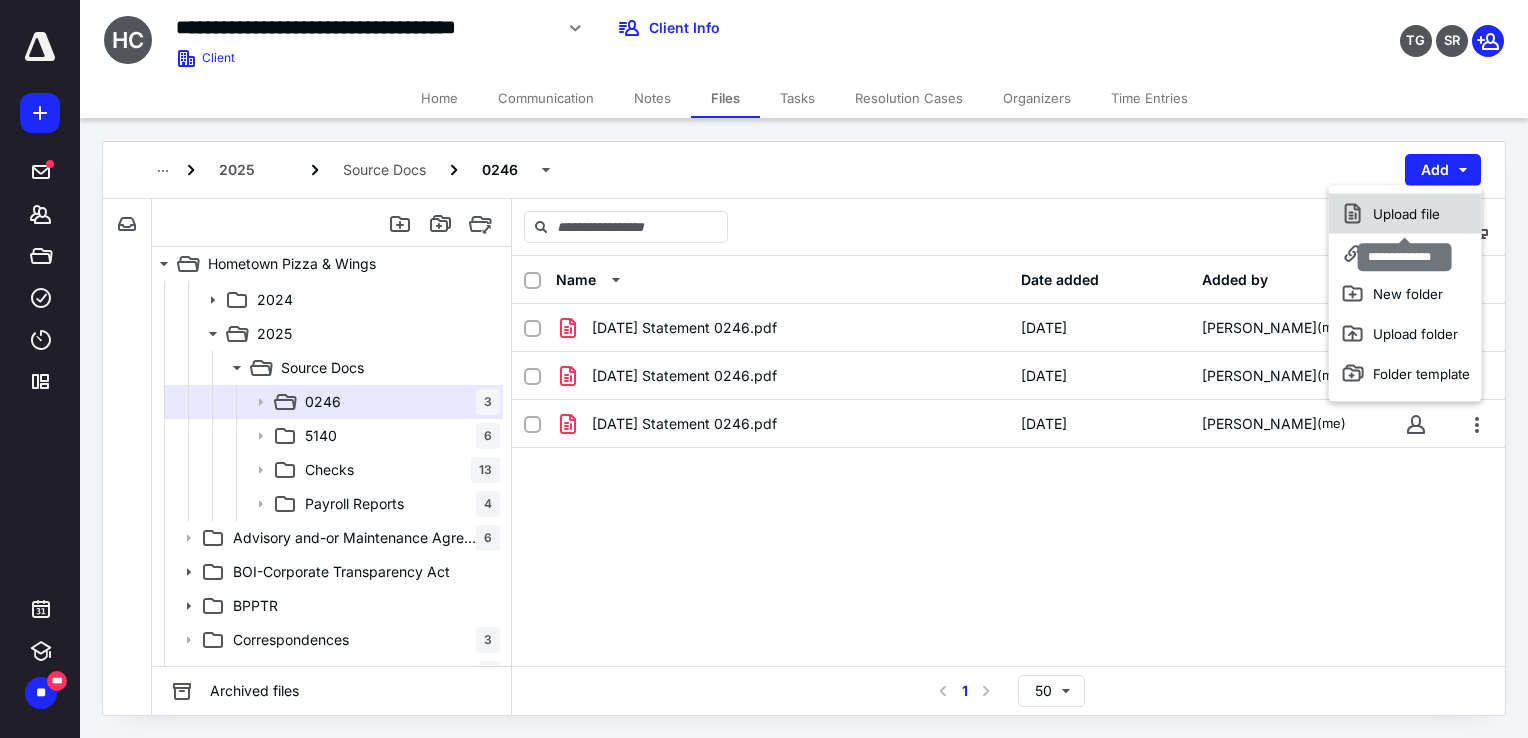 click on "Upload file" at bounding box center (1405, 214) 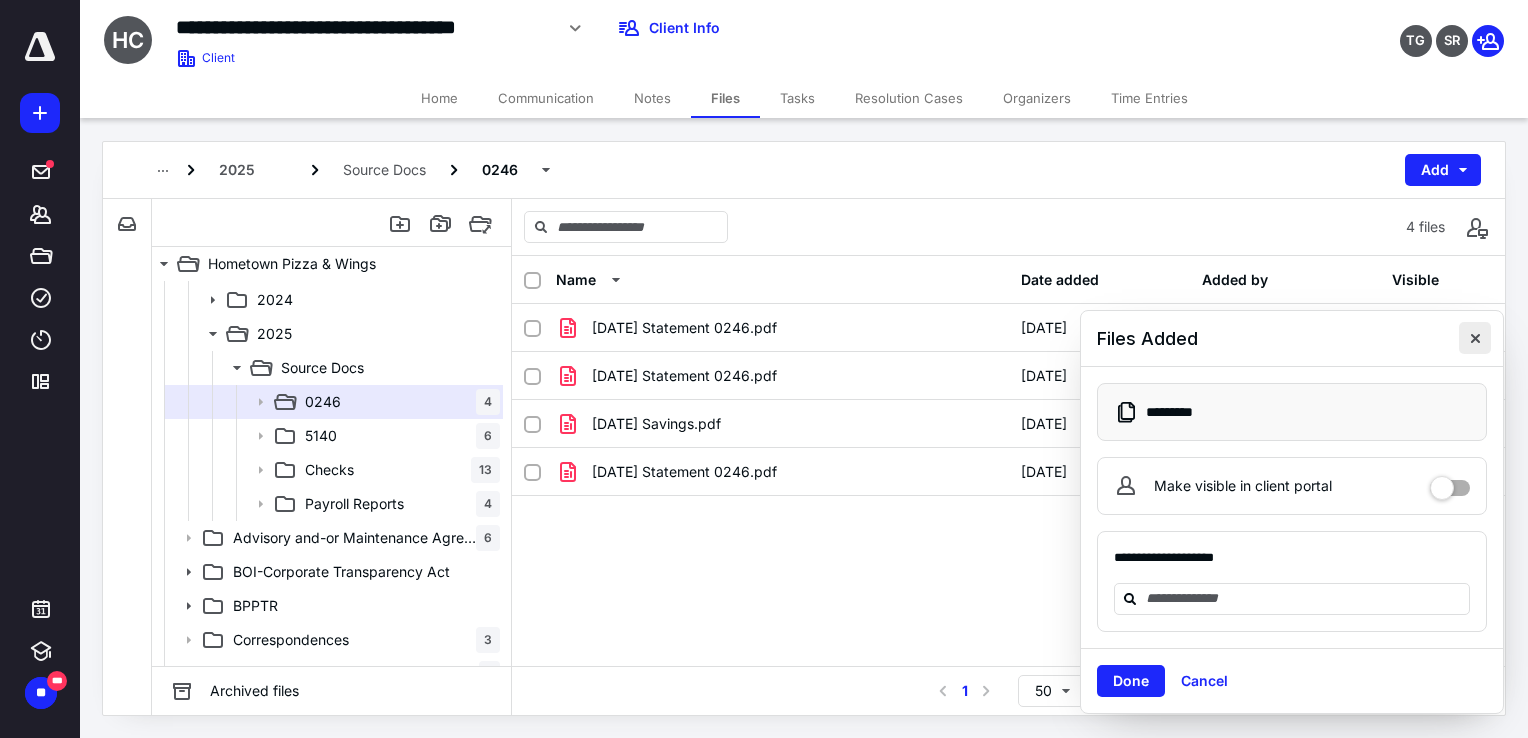 click at bounding box center (1475, 338) 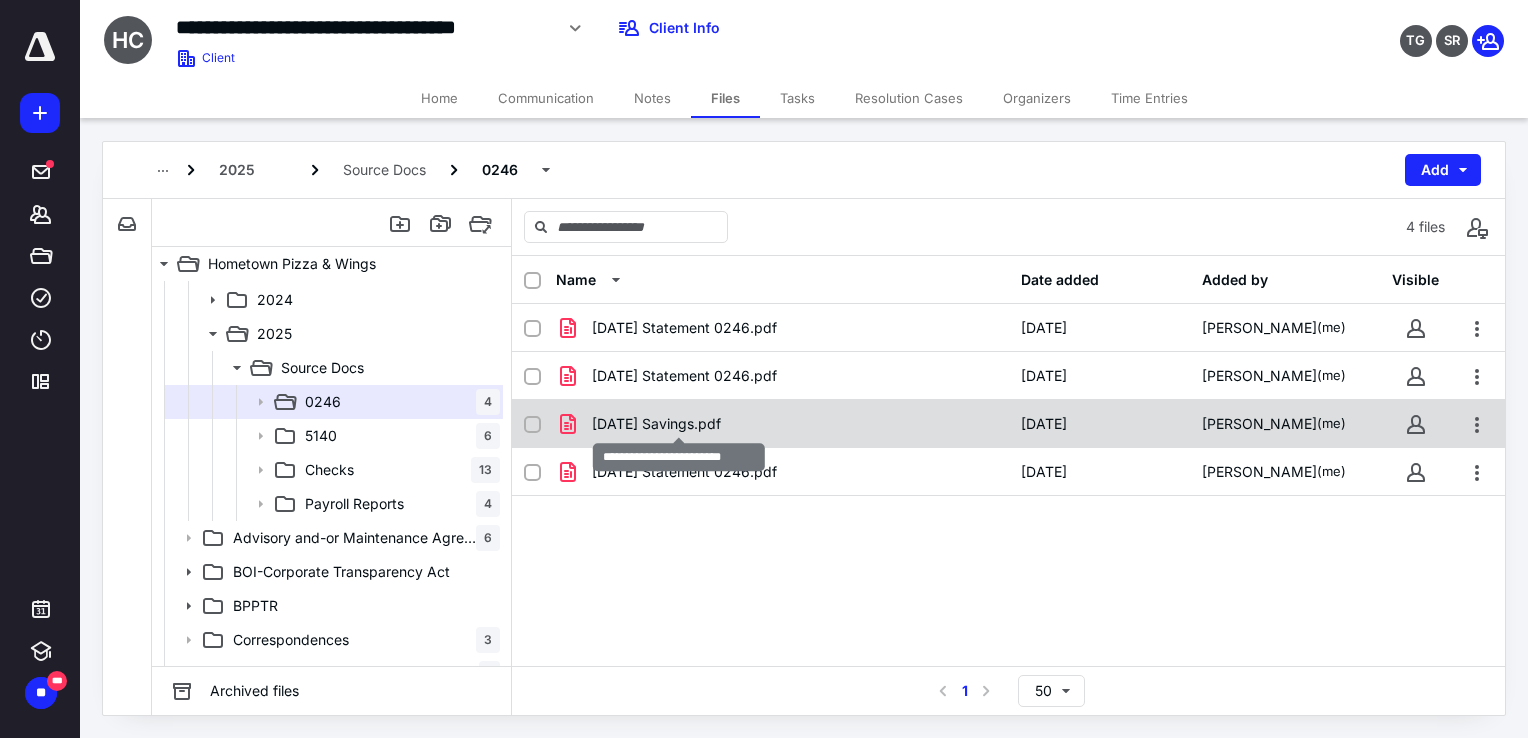 click on "[DATE] Savings.pdf" at bounding box center (656, 424) 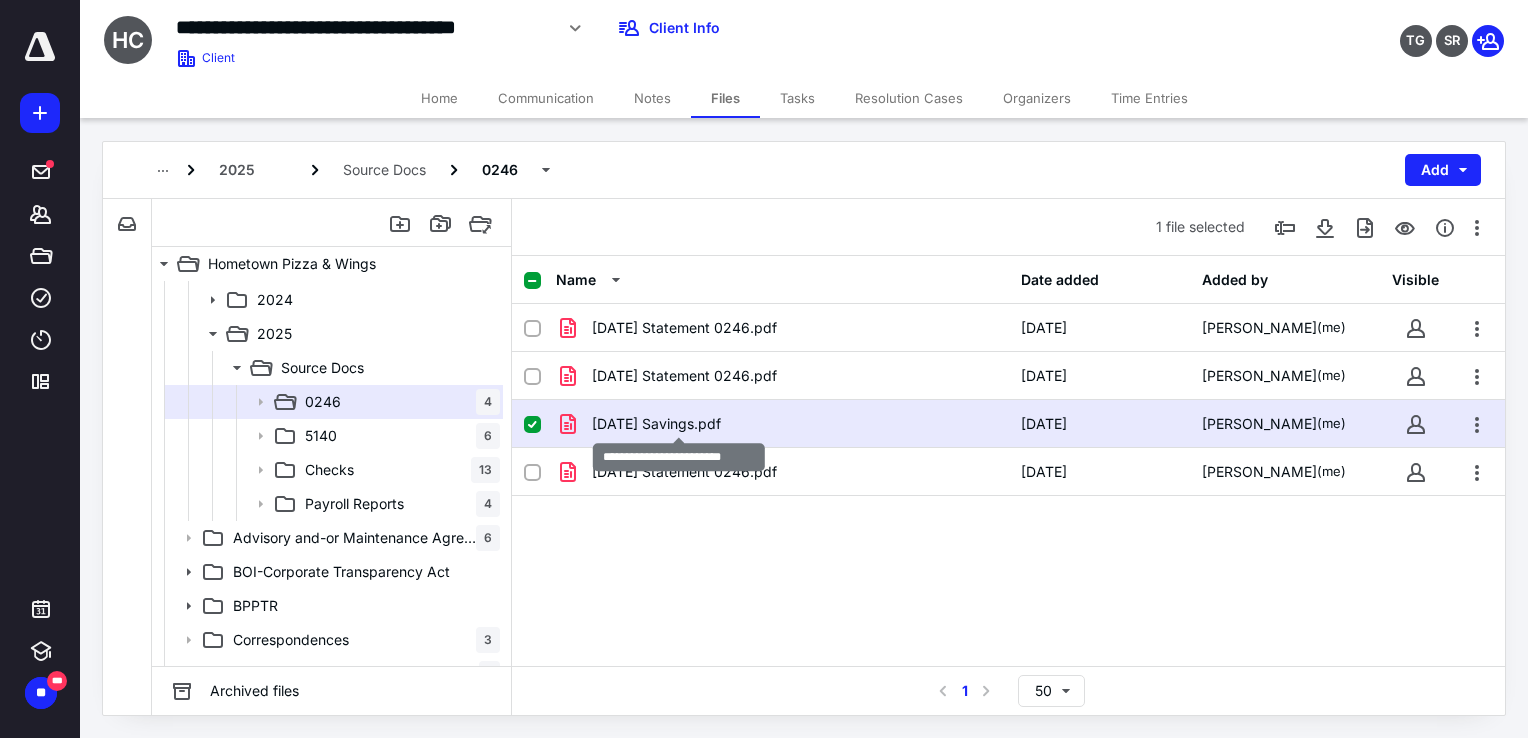 click on "[DATE] Savings.pdf" at bounding box center [656, 424] 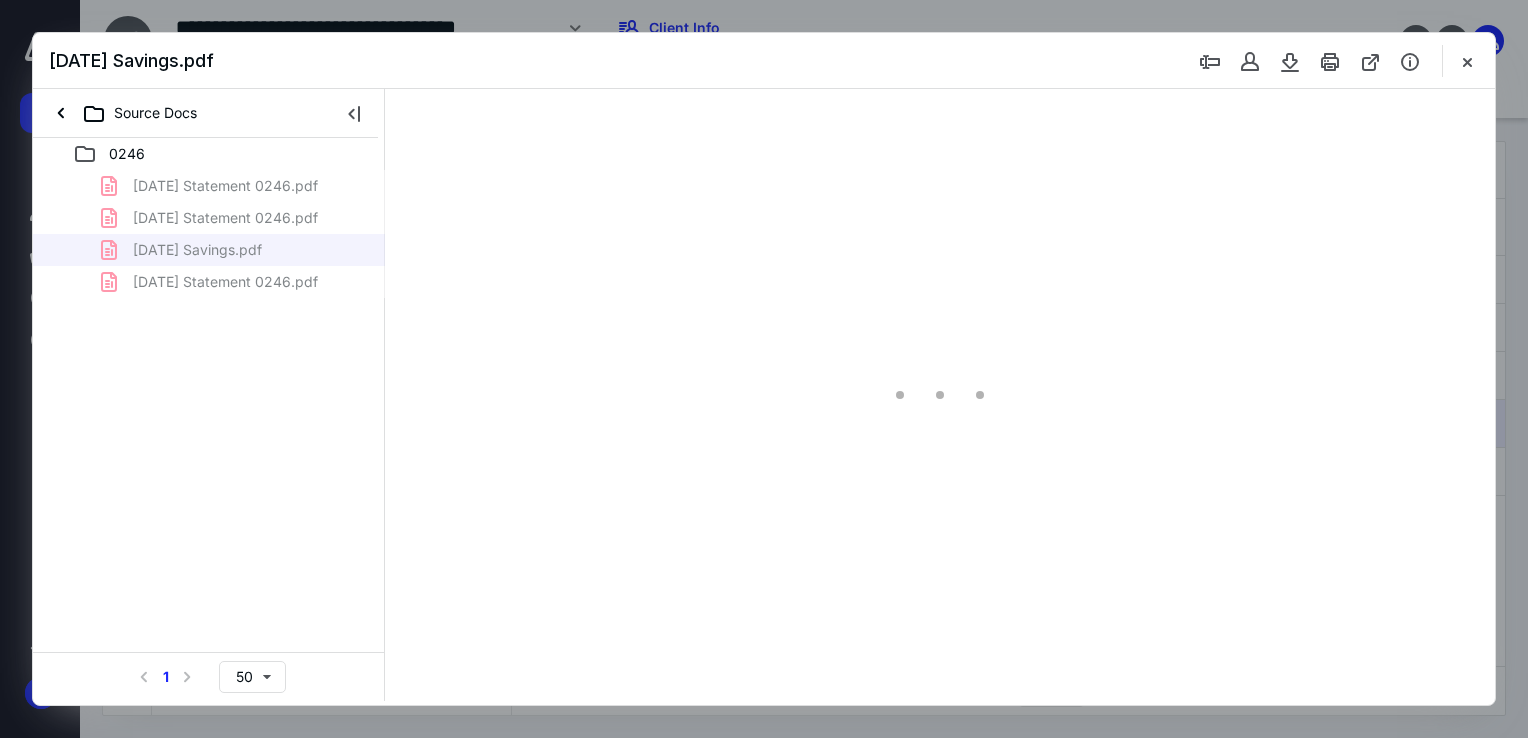 scroll, scrollTop: 0, scrollLeft: 0, axis: both 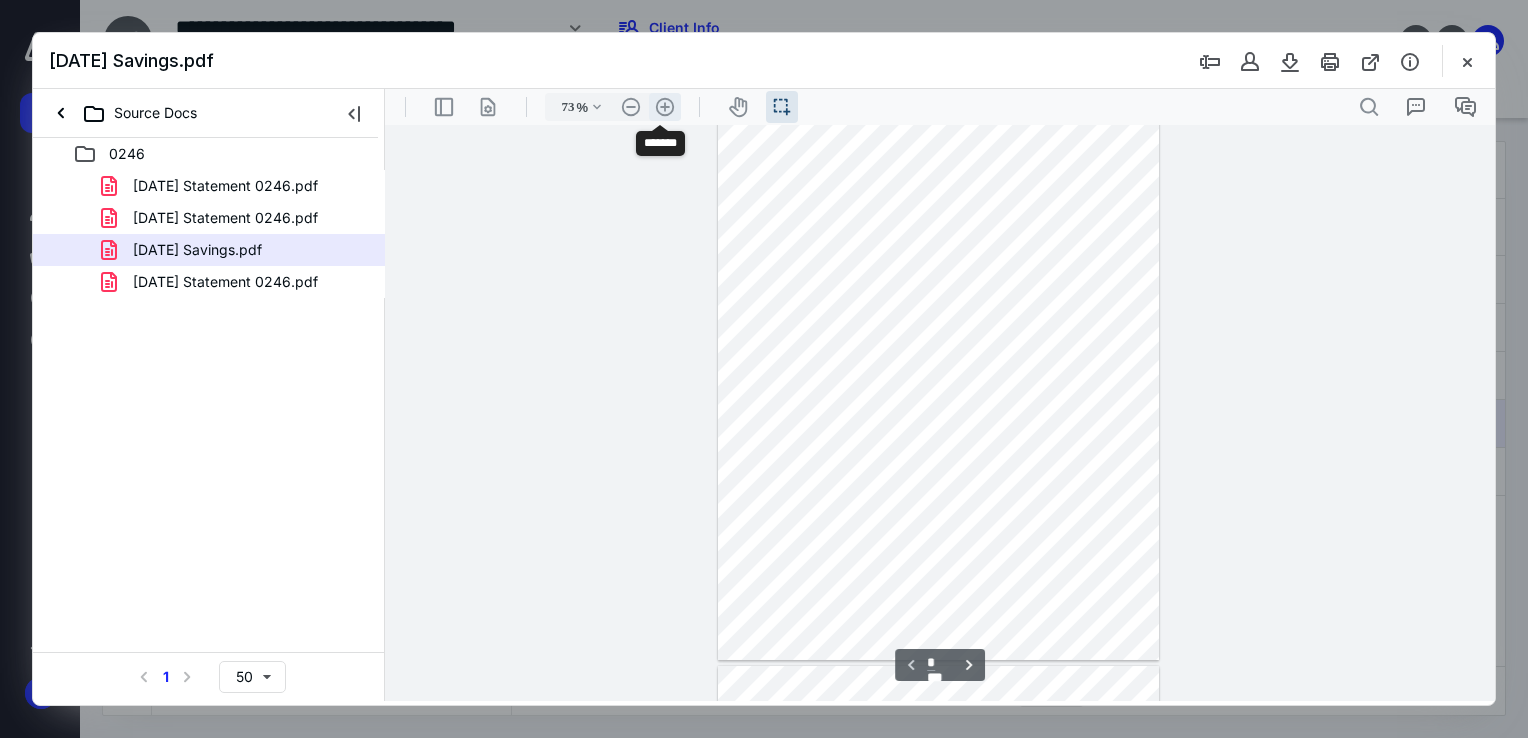 click on ".cls-1{fill:#abb0c4;} icon - header - zoom - in - line" at bounding box center [665, 107] 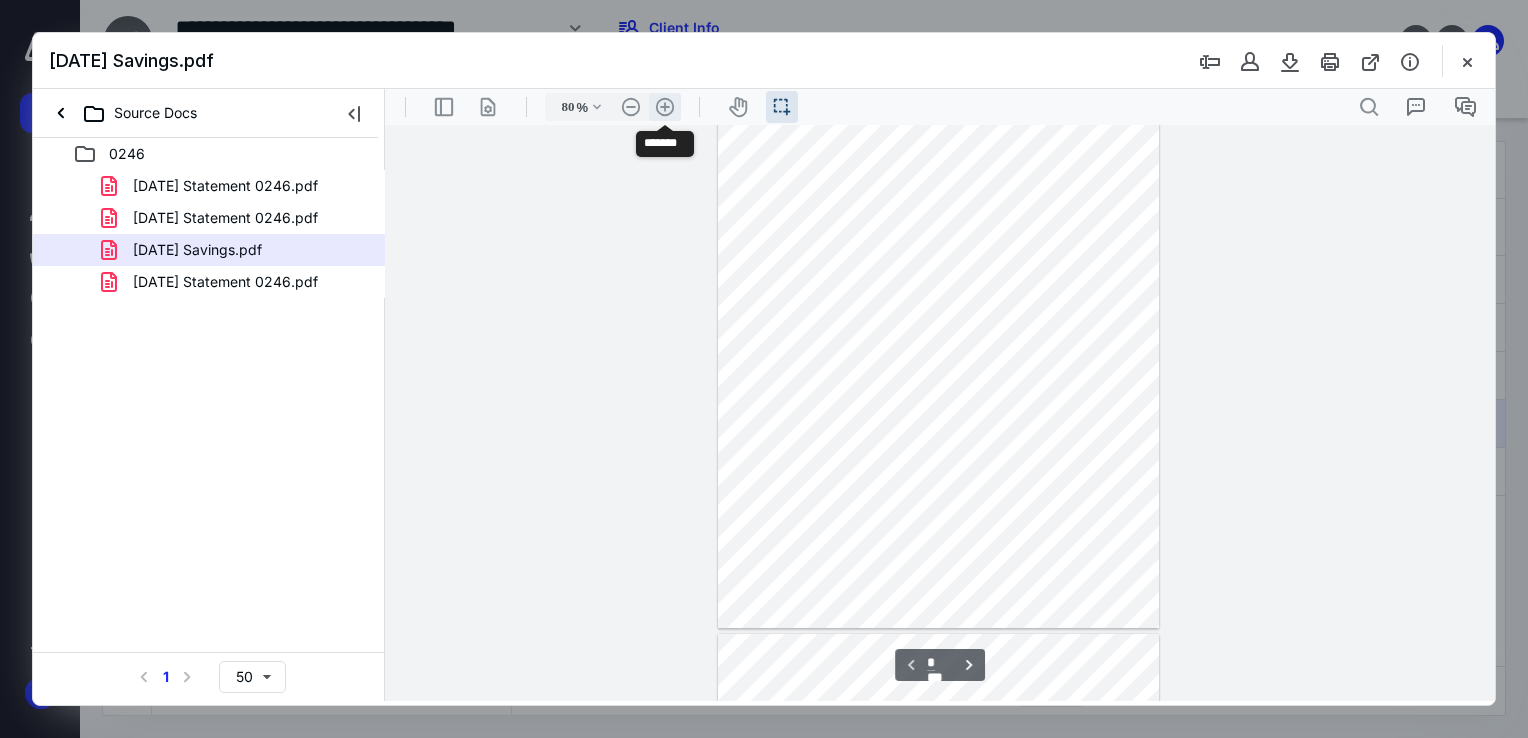 click on ".cls-1{fill:#abb0c4;} icon - header - zoom - in - line" at bounding box center [665, 107] 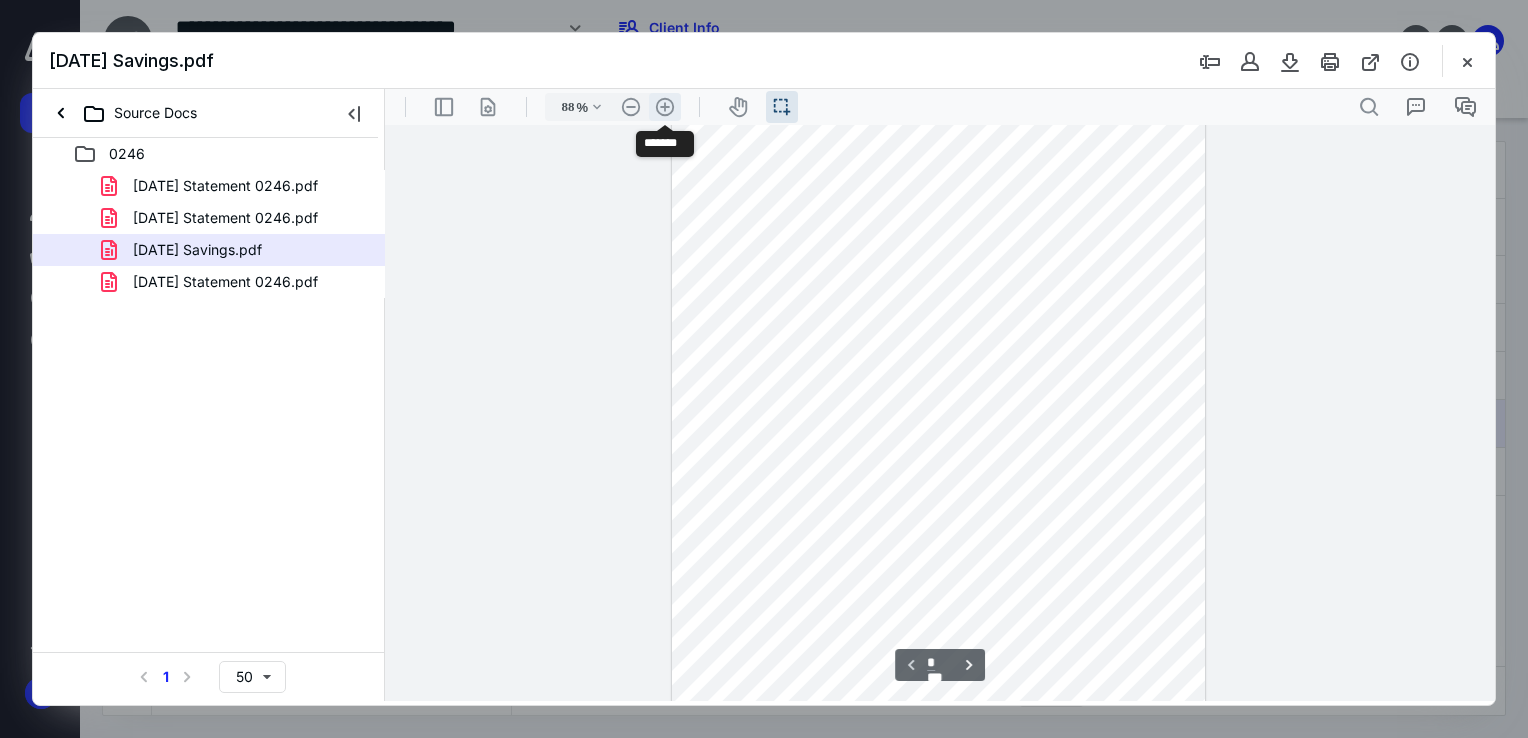 click on ".cls-1{fill:#abb0c4;} icon - header - zoom - in - line" at bounding box center (665, 107) 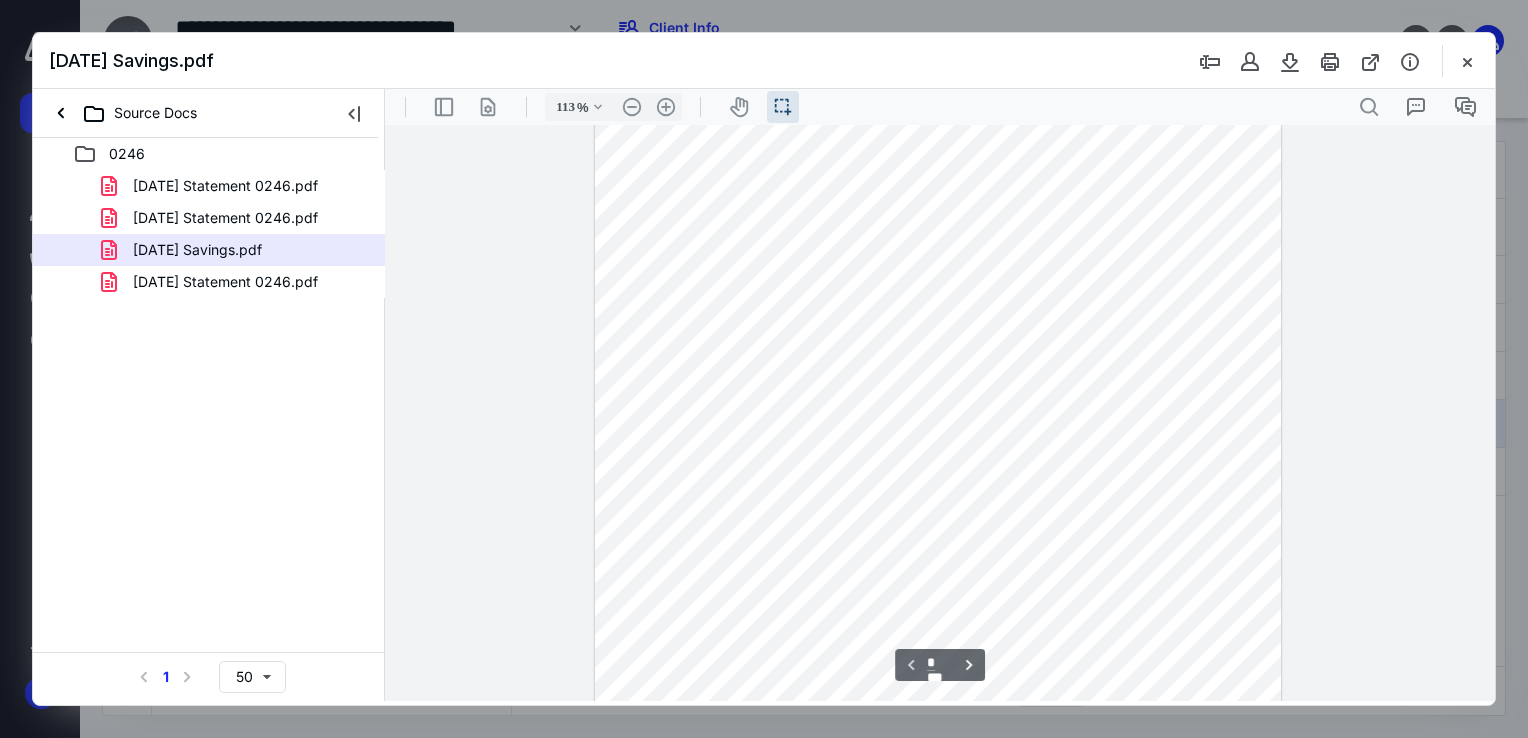 scroll, scrollTop: 110, scrollLeft: 0, axis: vertical 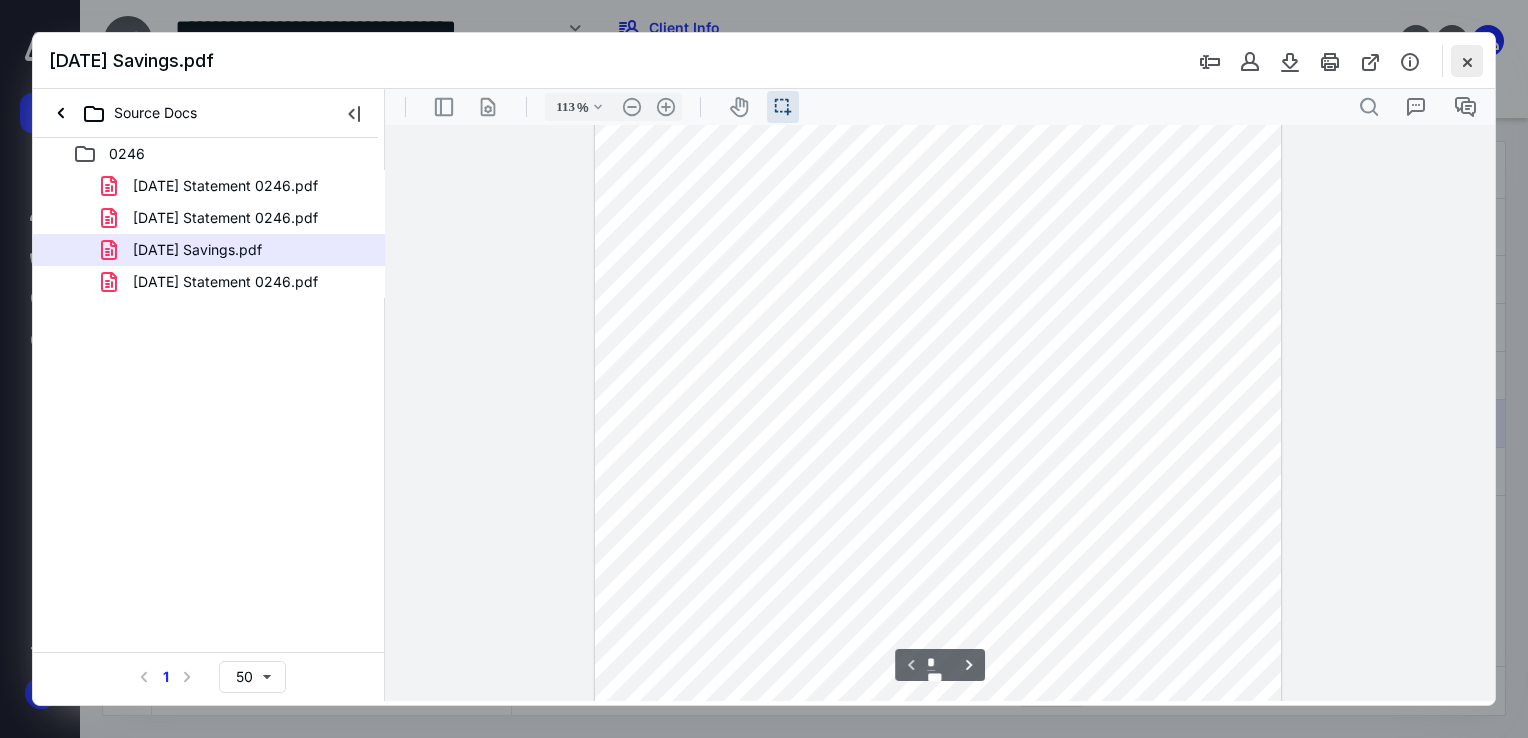 click at bounding box center [1467, 61] 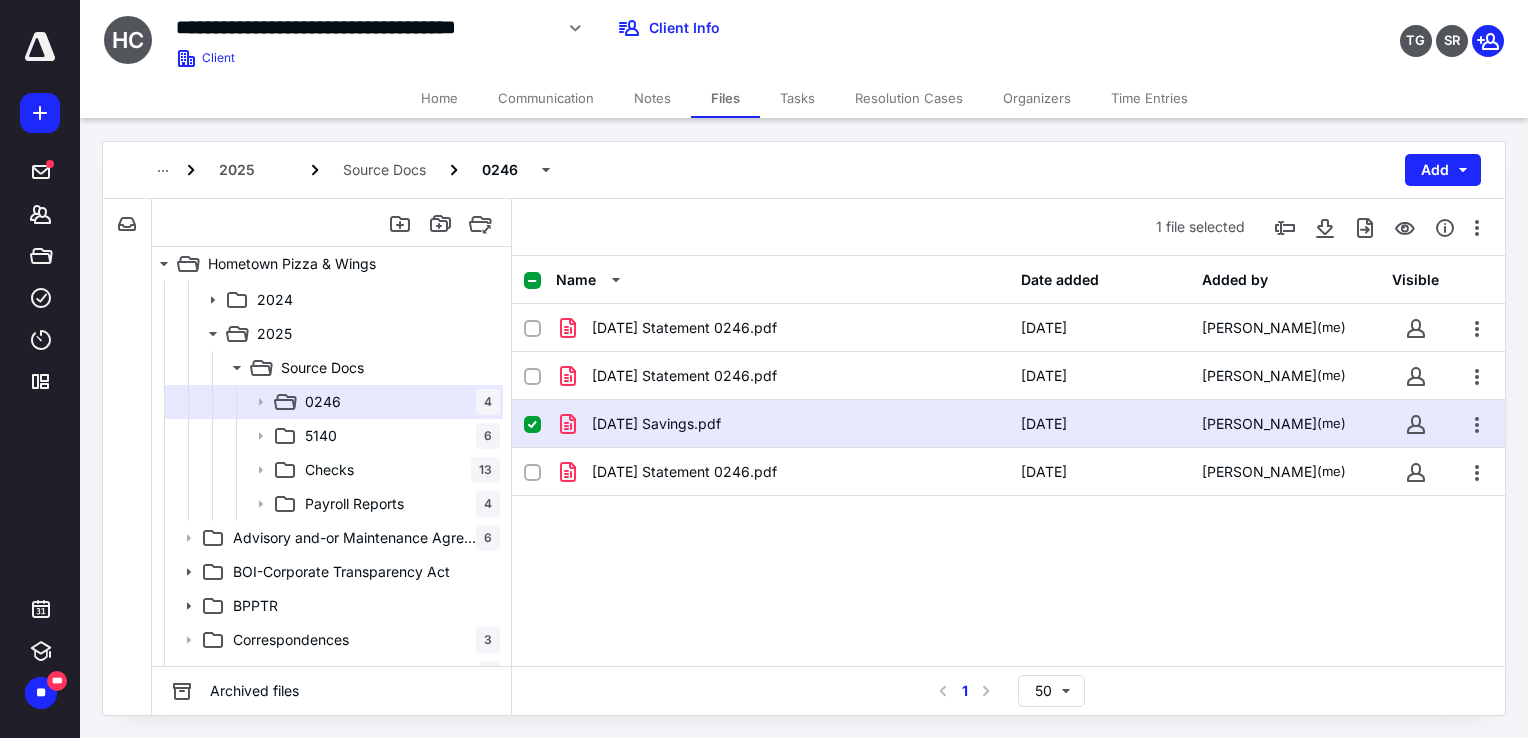 click at bounding box center [532, 425] 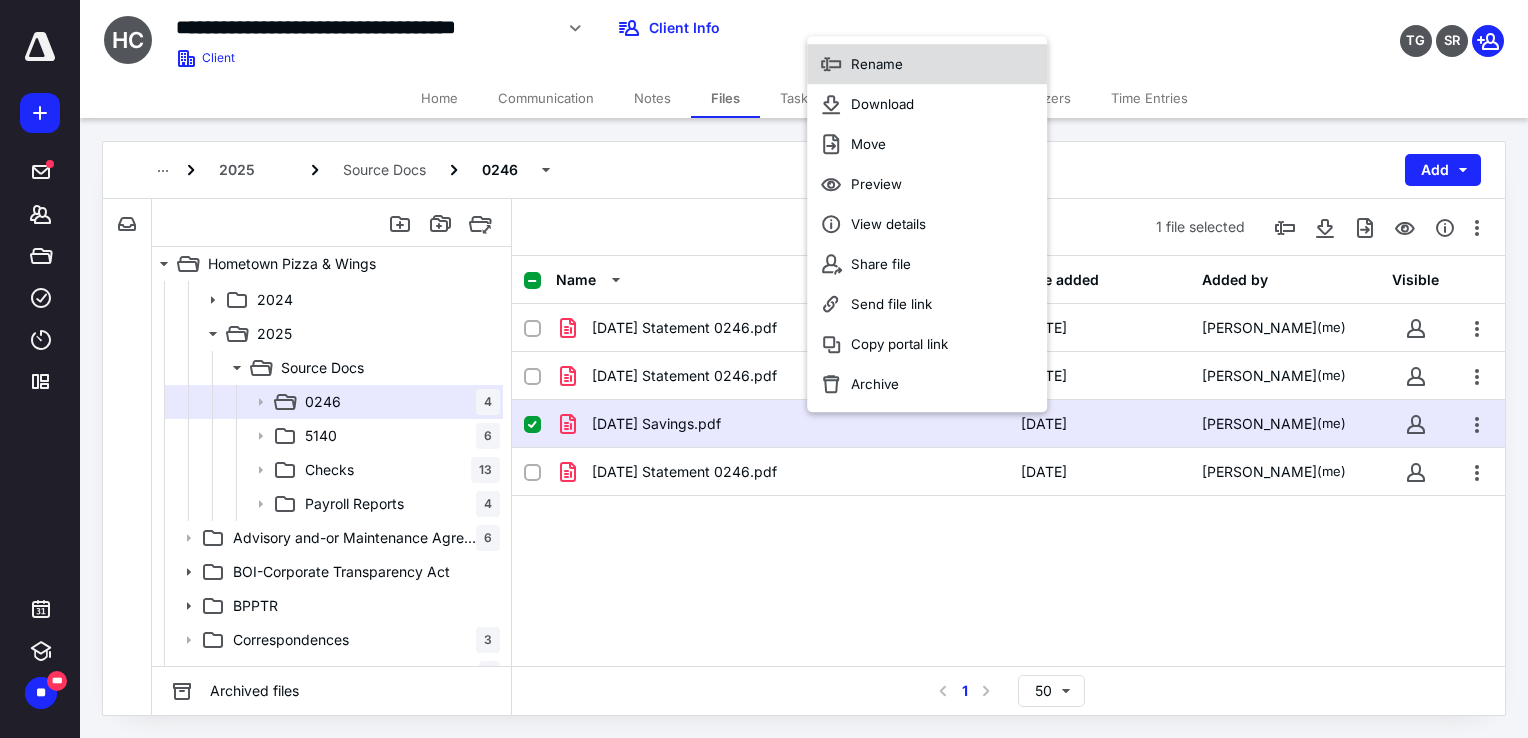 click on "Rename" at bounding box center [927, 65] 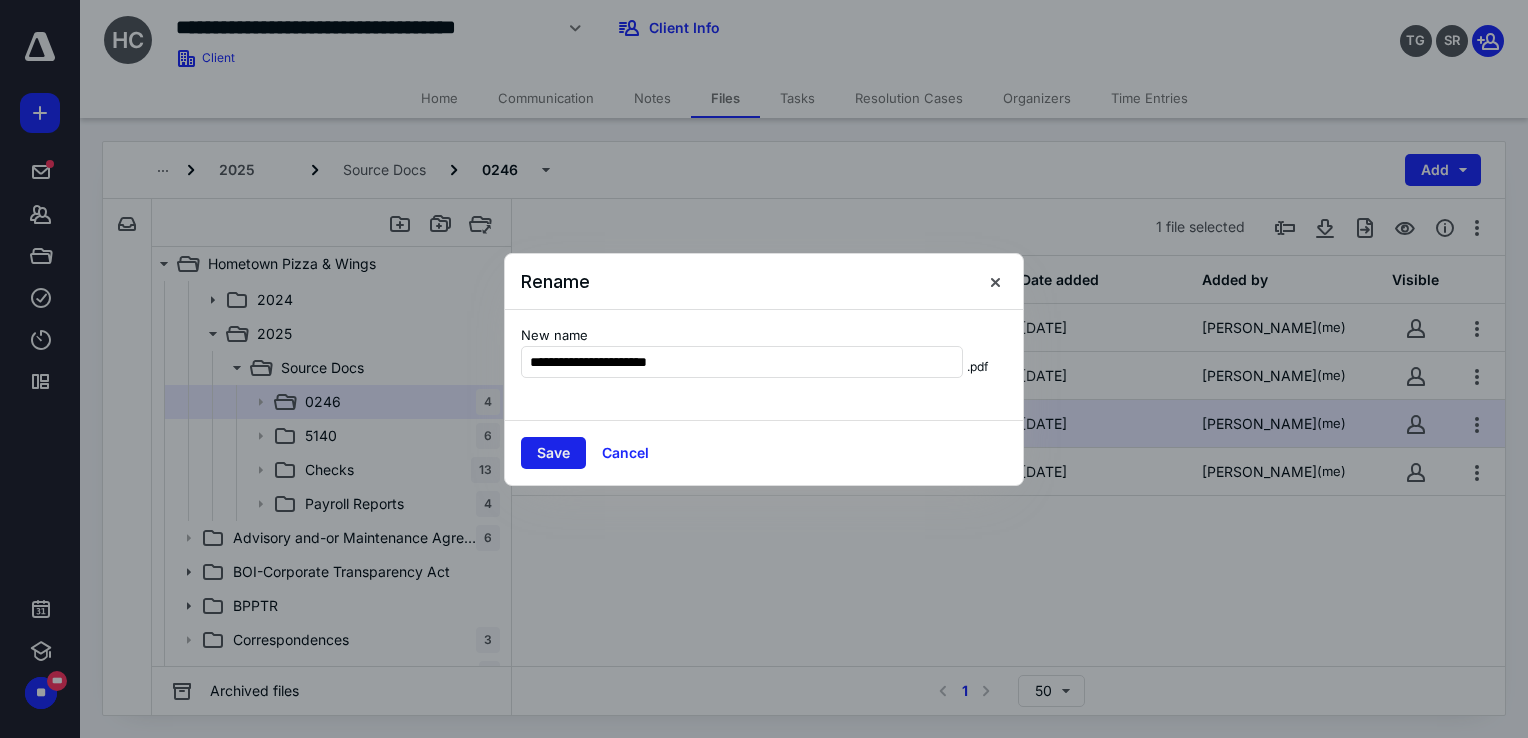type on "**********" 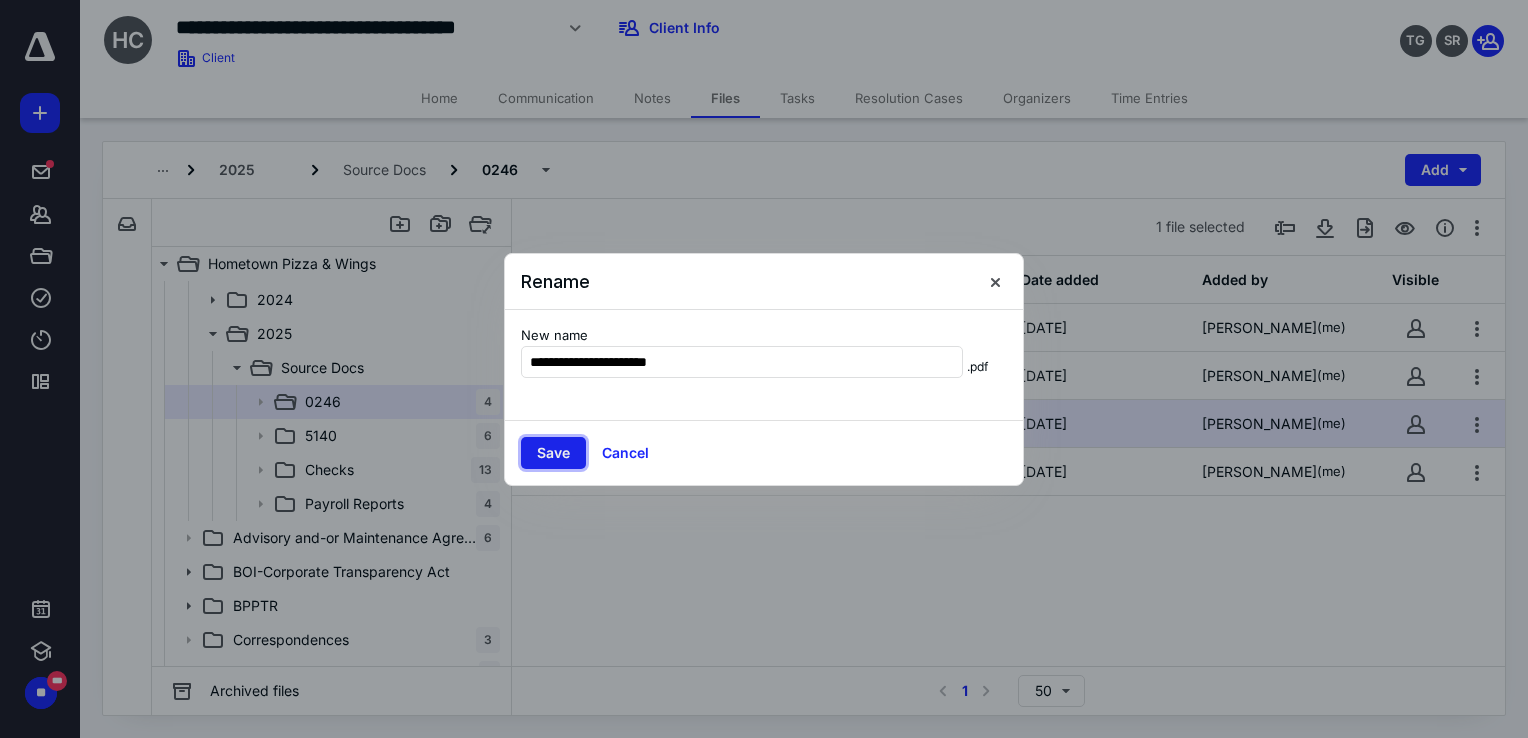 click on "Save" at bounding box center [553, 453] 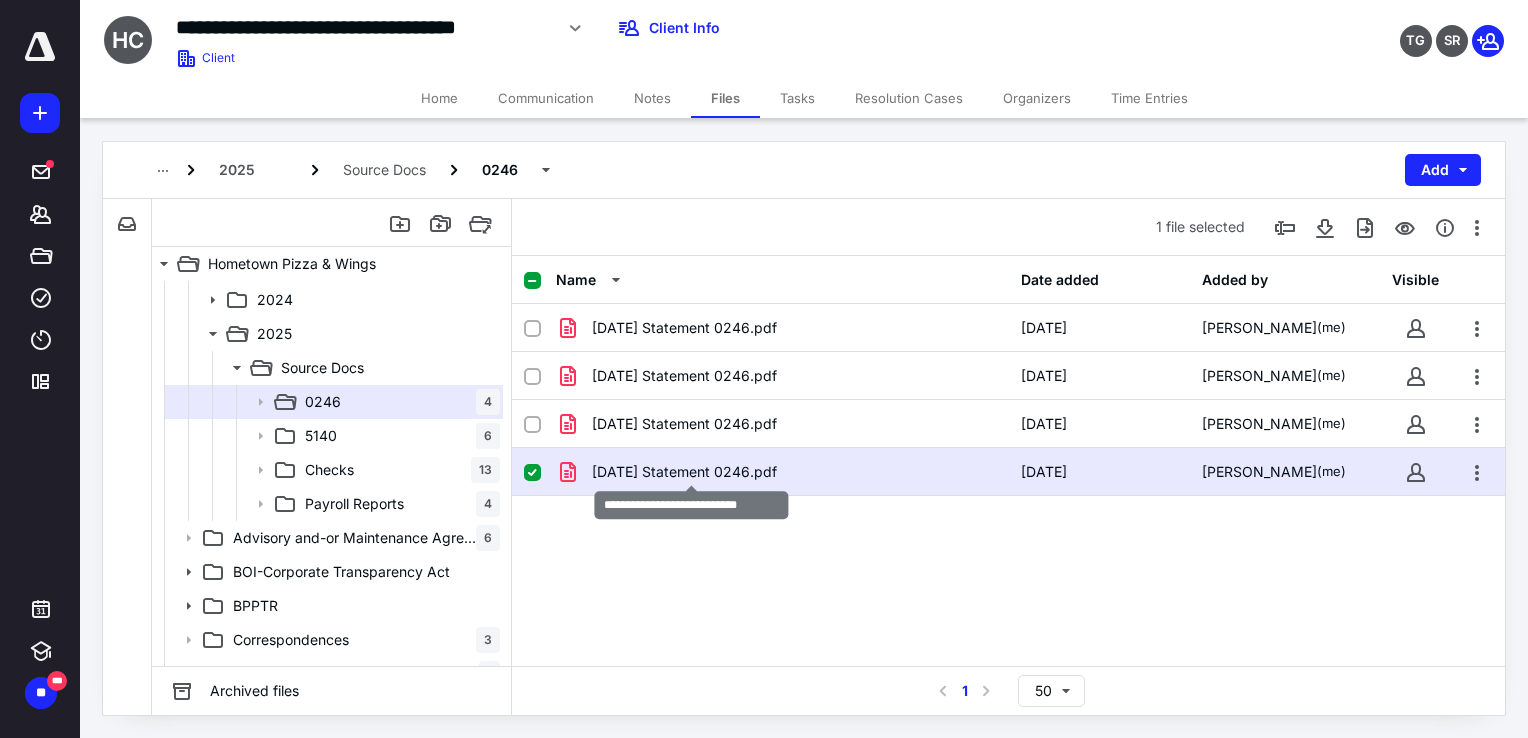 click on "[DATE] Statement 0246.pdf" at bounding box center [684, 472] 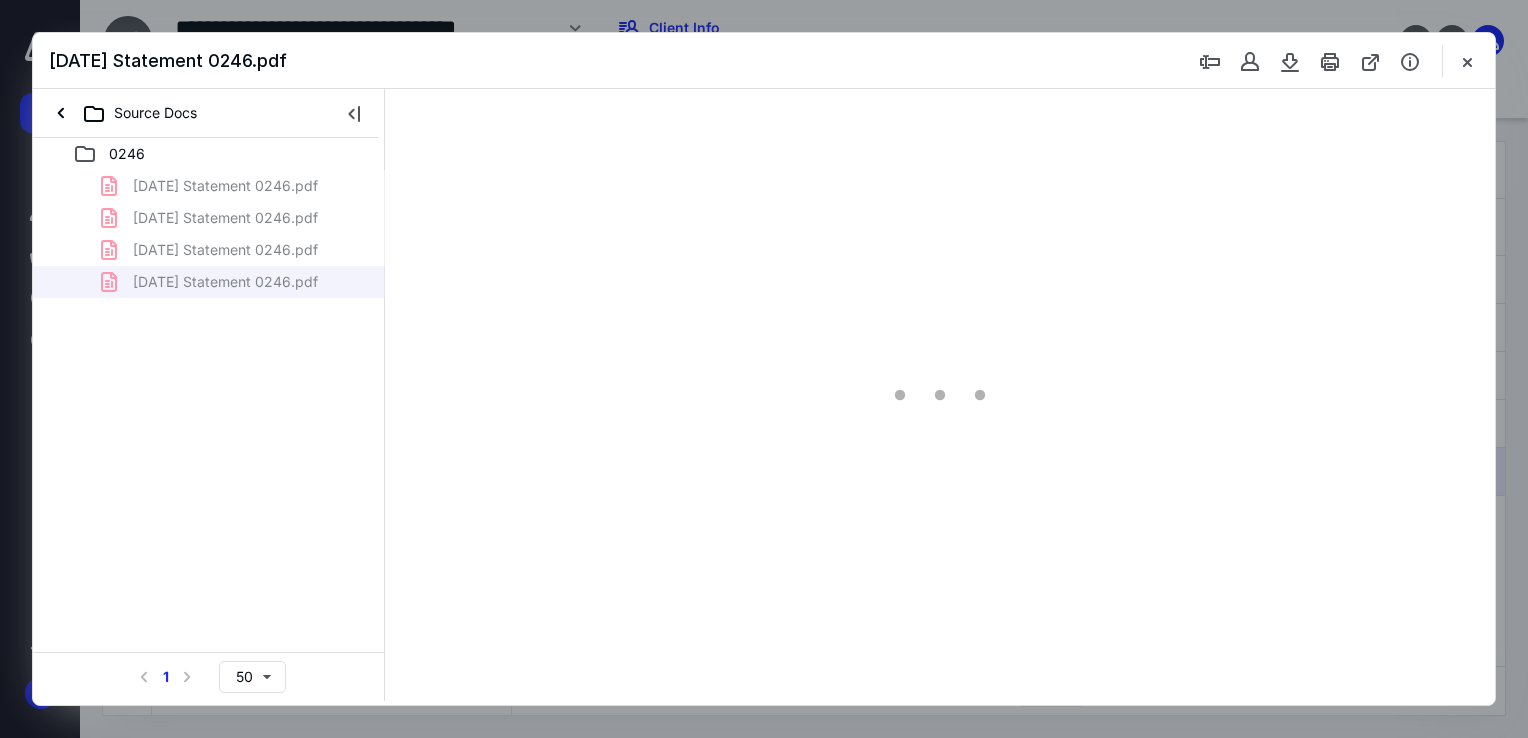 scroll, scrollTop: 0, scrollLeft: 0, axis: both 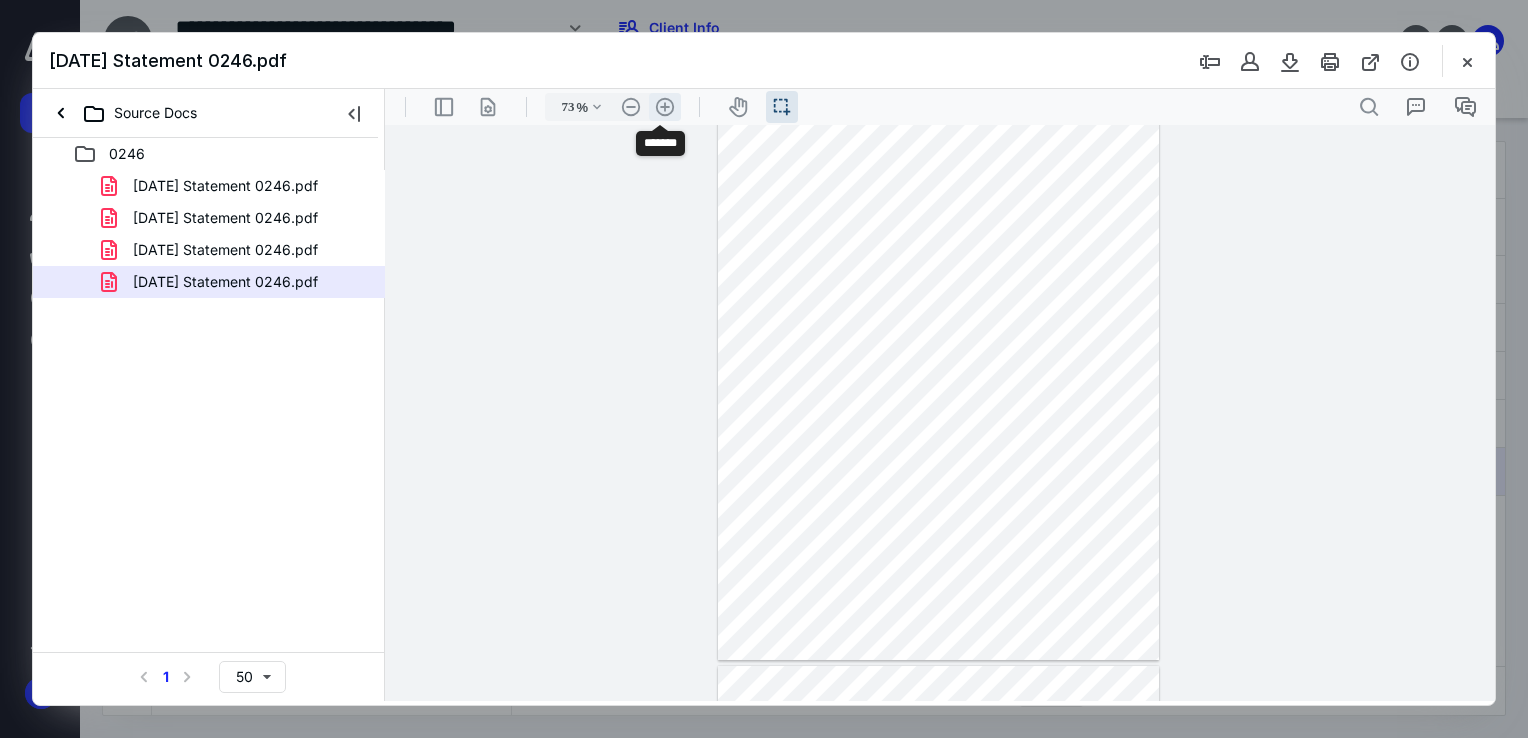 click on ".cls-1{fill:#abb0c4;} icon - header - zoom - in - line" at bounding box center (665, 107) 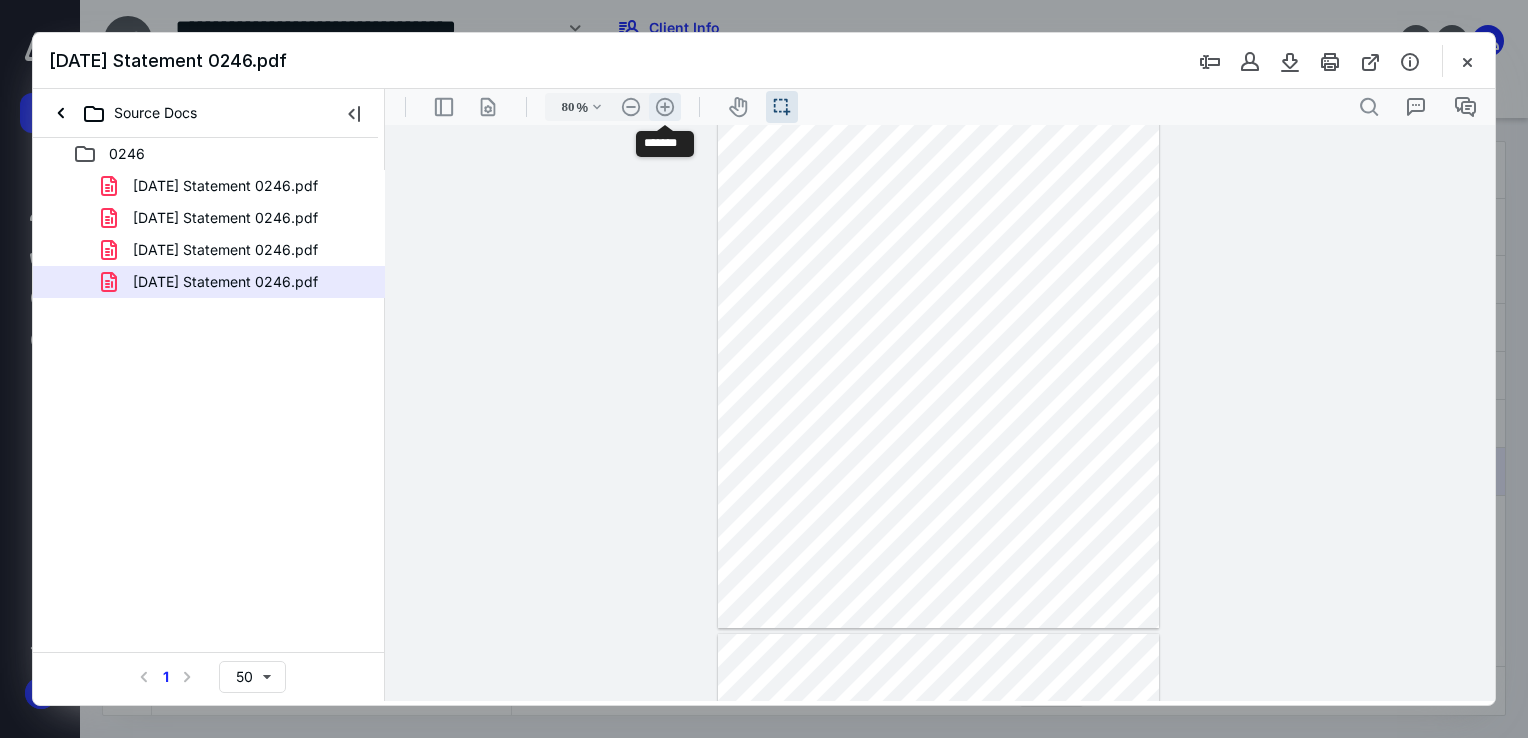 click on ".cls-1{fill:#abb0c4;} icon - header - zoom - in - line" at bounding box center [665, 107] 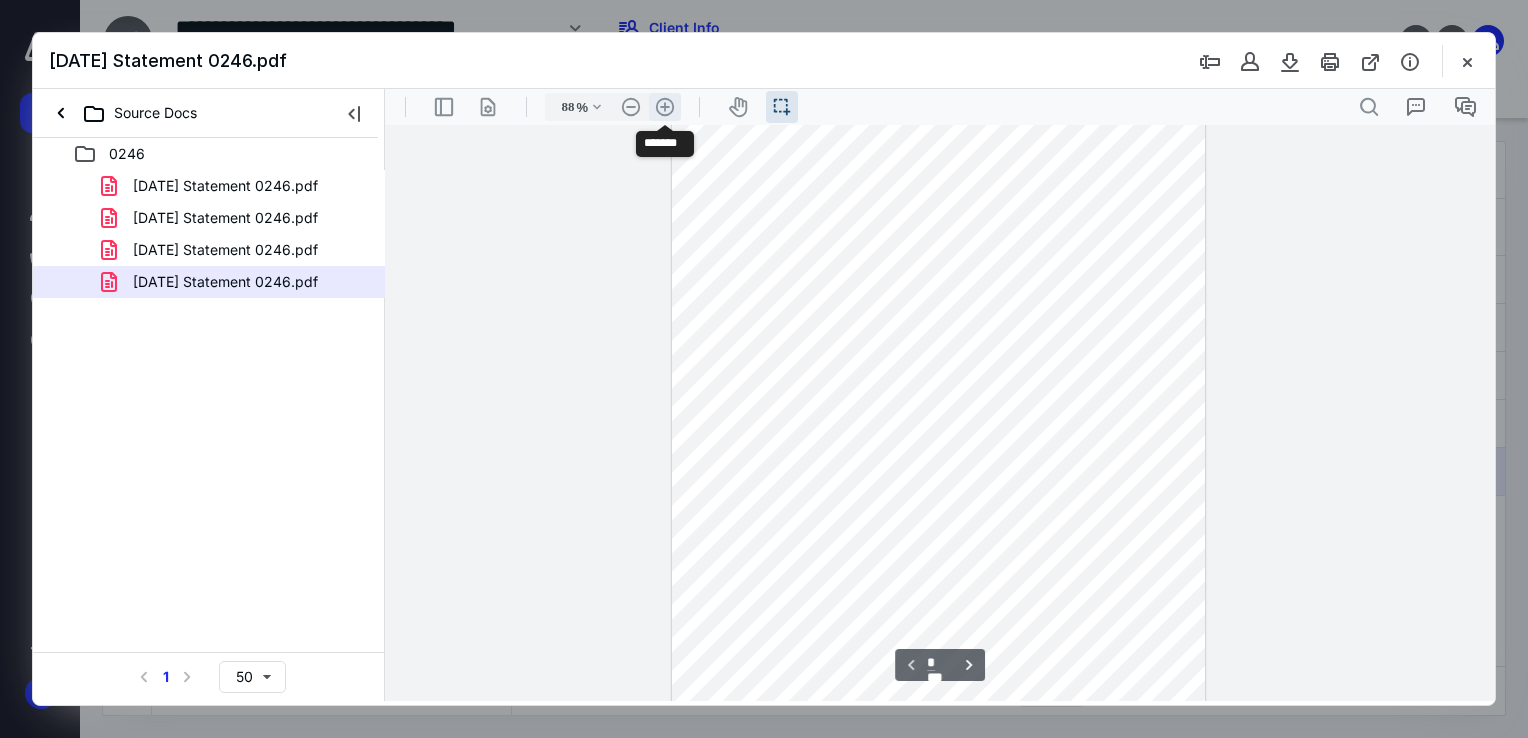click on ".cls-1{fill:#abb0c4;} icon - header - zoom - in - line" at bounding box center (665, 107) 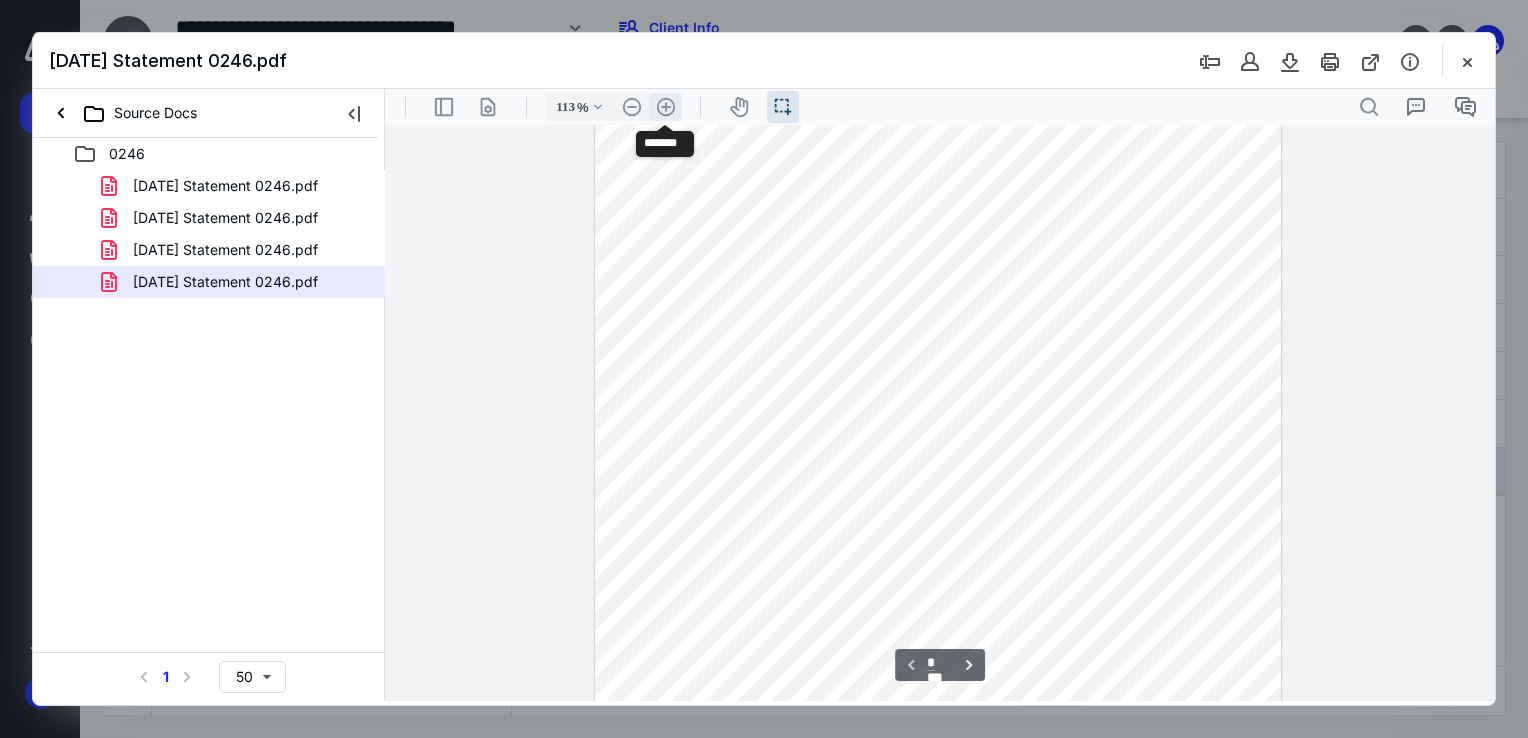 click on ".cls-1{fill:#abb0c4;} icon - header - zoom - in - line" at bounding box center (666, 107) 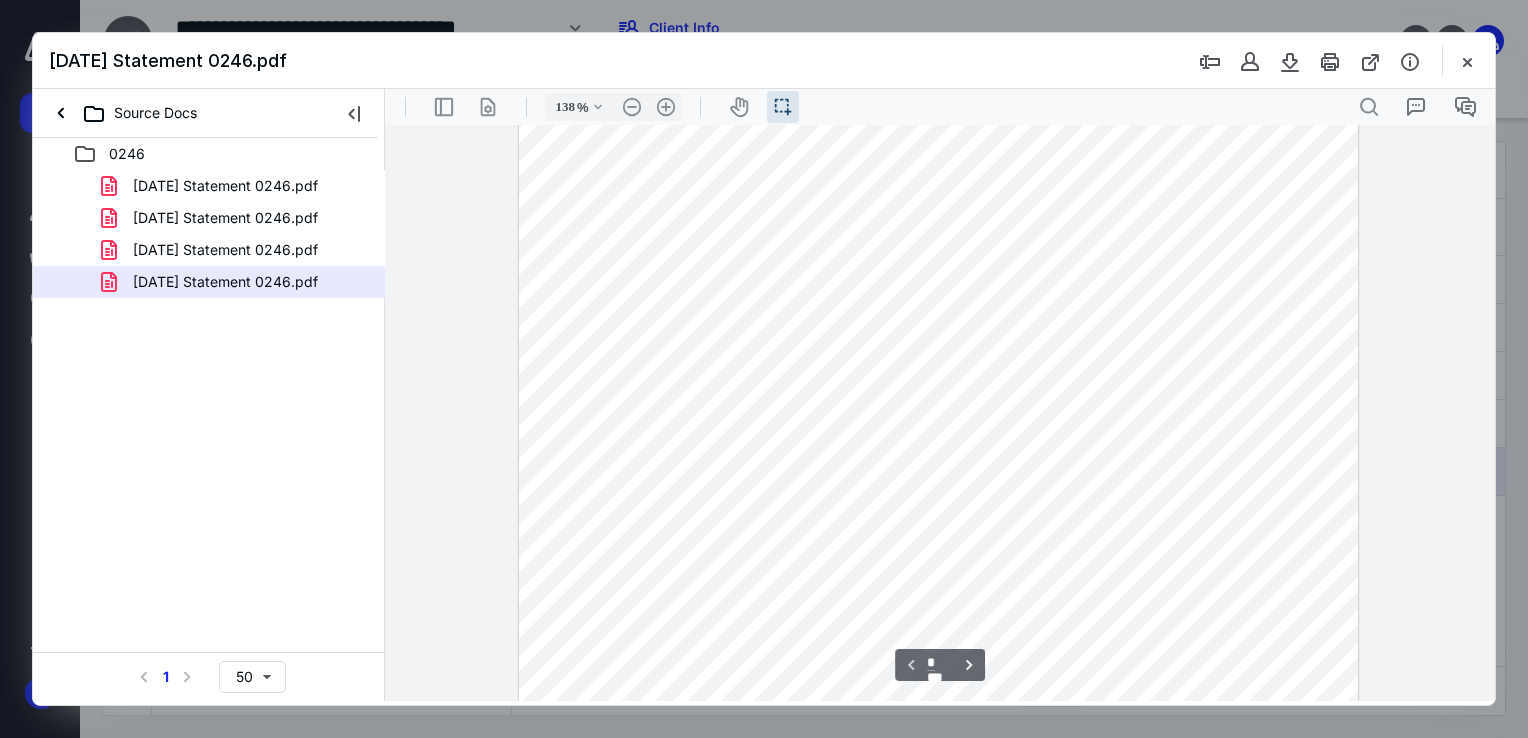 scroll, scrollTop: 117, scrollLeft: 0, axis: vertical 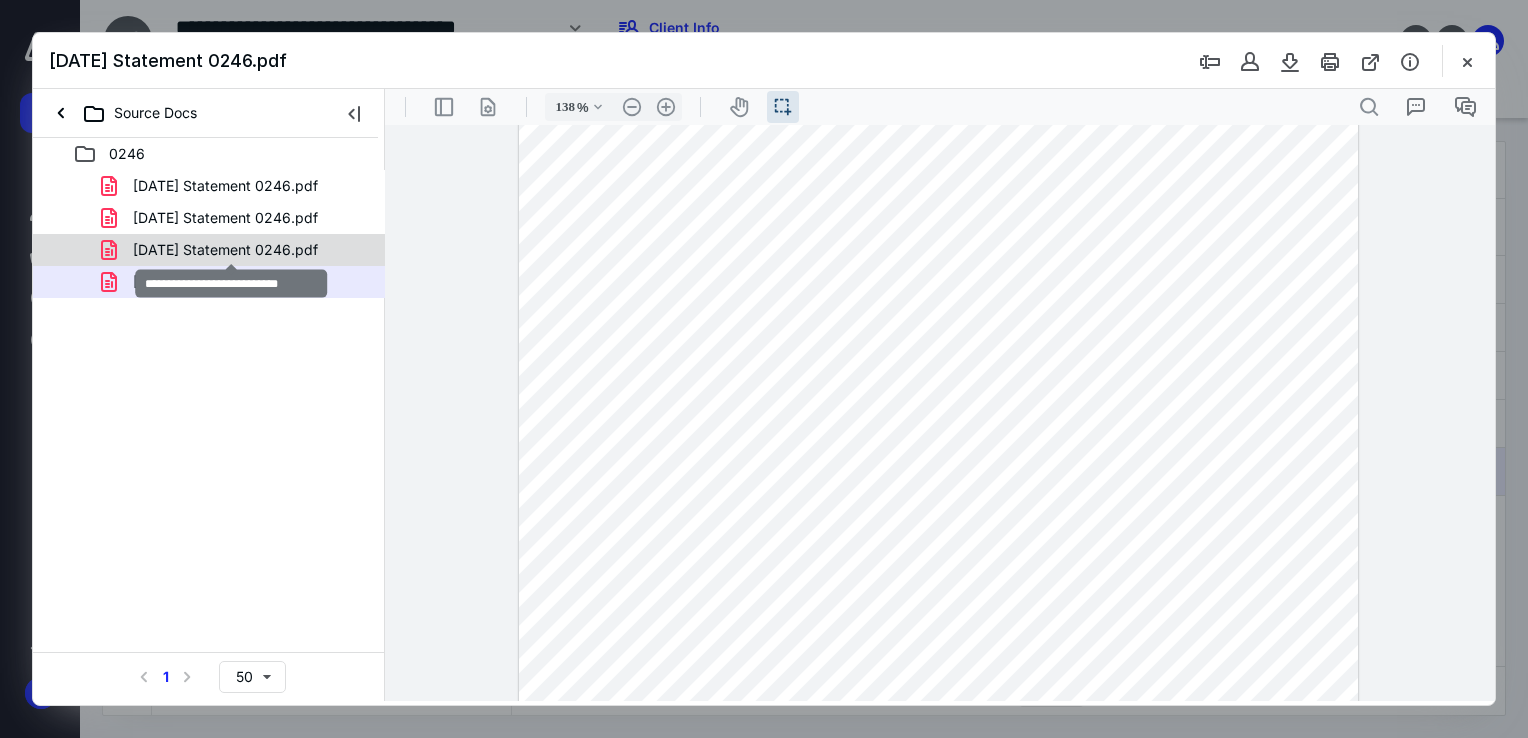click on "[DATE] Statement 0246.pdf" at bounding box center [225, 250] 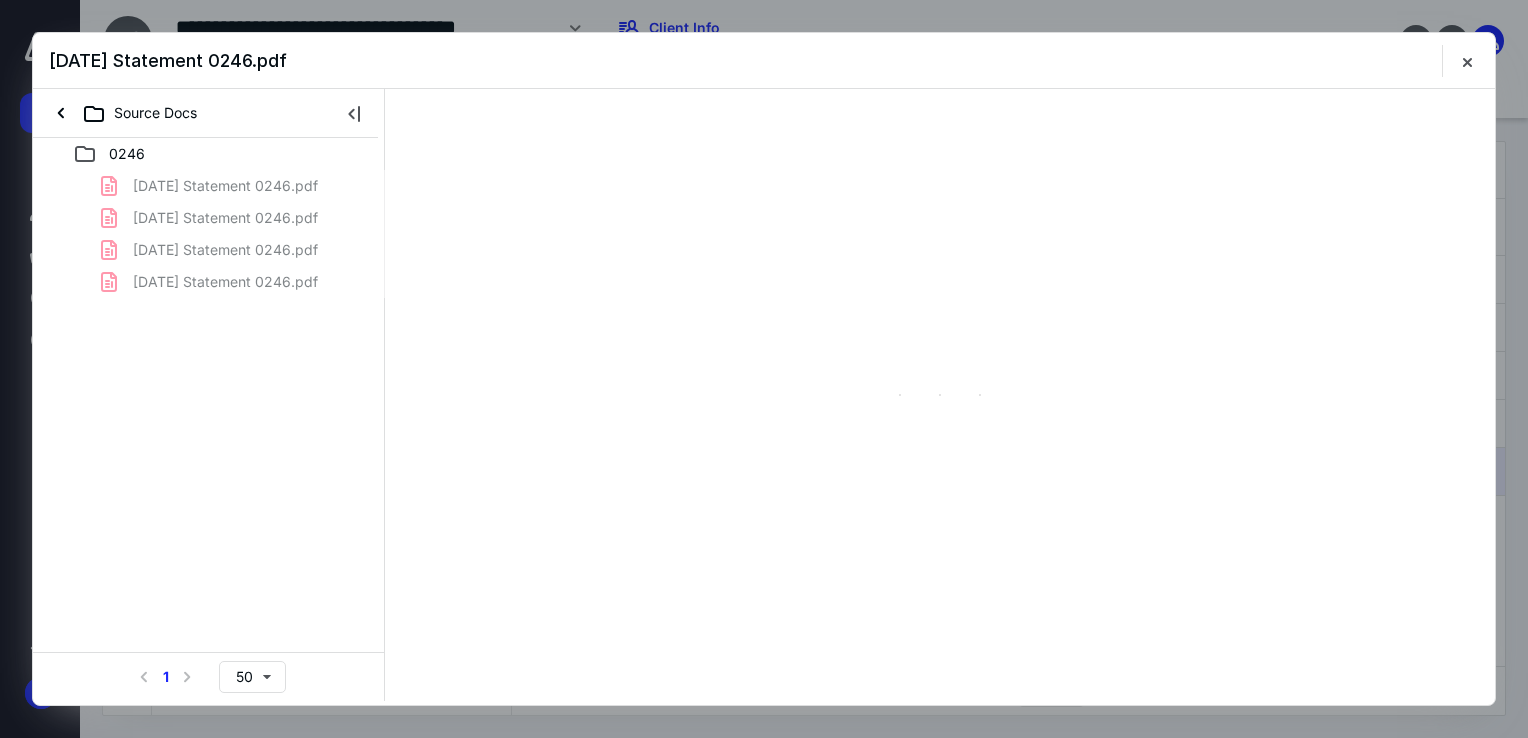 click on "[DATE] Statement 0246.pdf [DATE] Statement 0246.pdf [DATE] Statement 0246.pdf [DATE] Statement 0246.pdf" at bounding box center [209, 234] 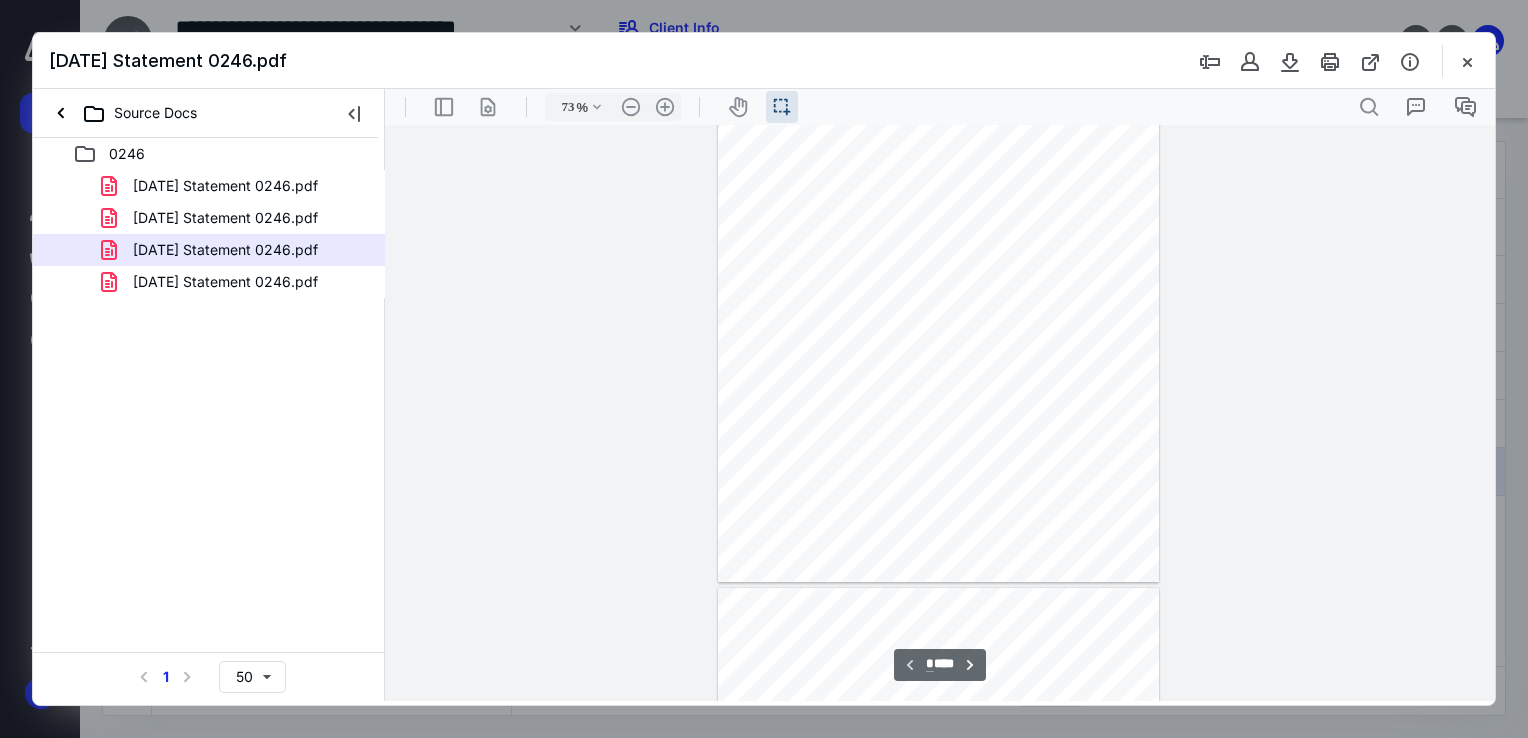 scroll, scrollTop: 0, scrollLeft: 0, axis: both 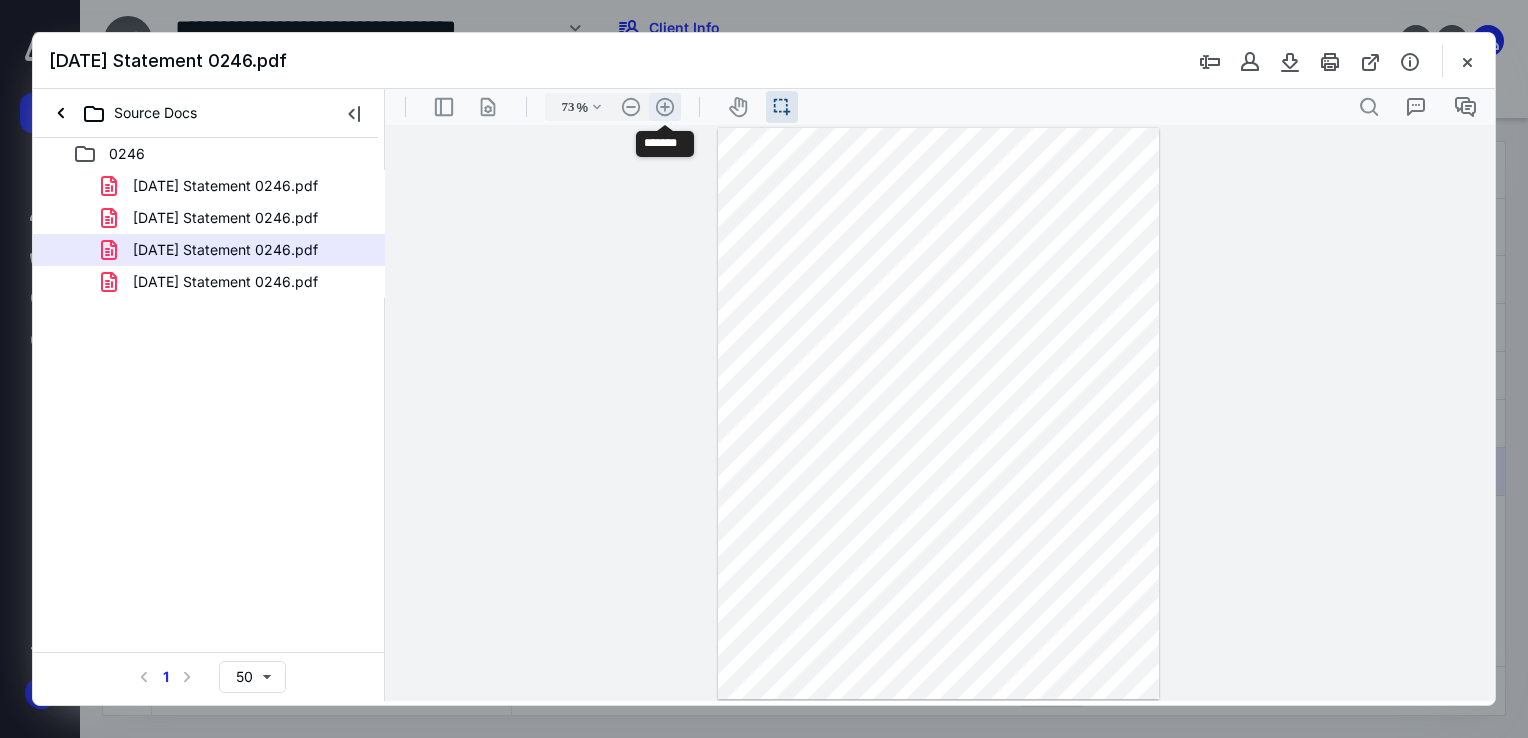 click on ".cls-1{fill:#abb0c4;} icon - header - zoom - in - line" at bounding box center [665, 107] 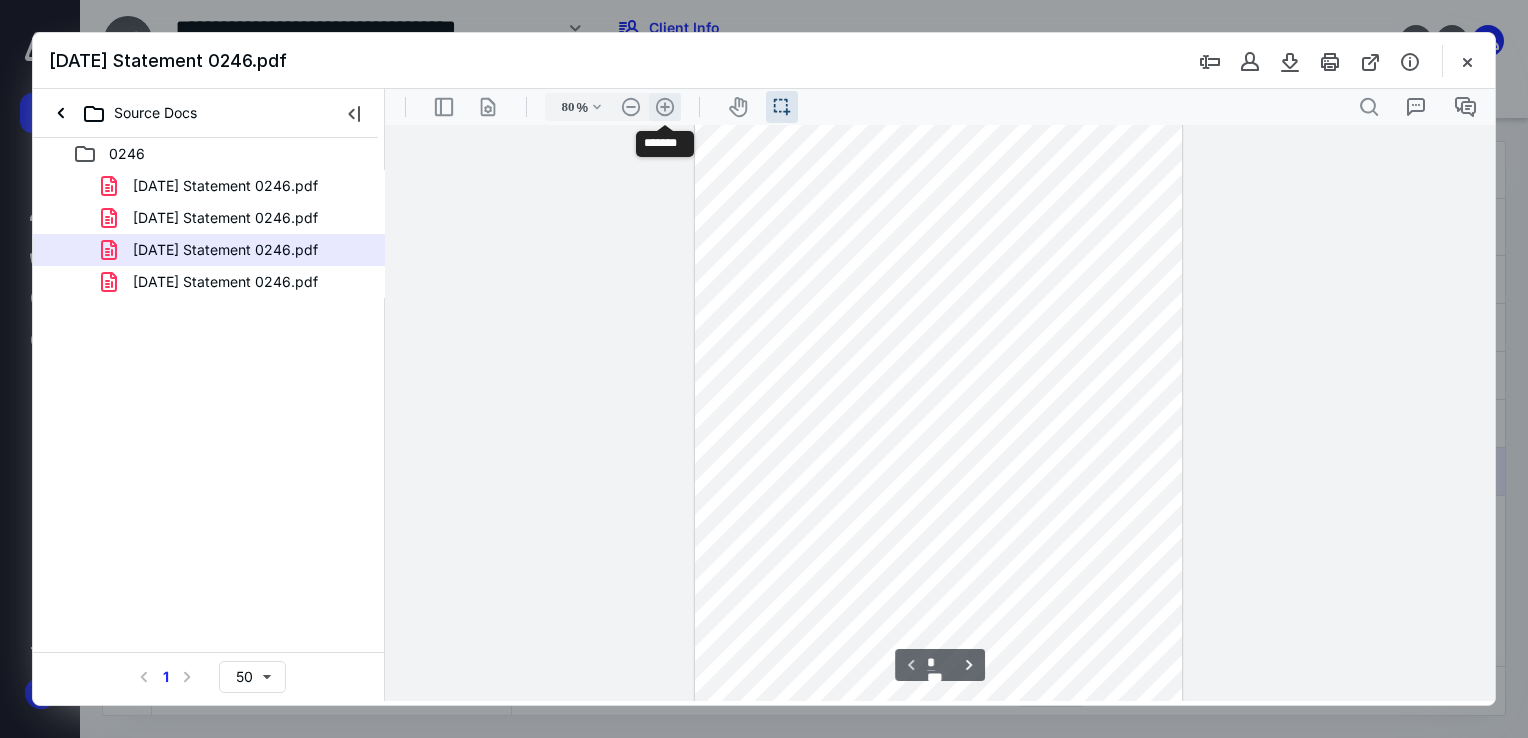 click on ".cls-1{fill:#abb0c4;} icon - header - zoom - in - line" at bounding box center [665, 107] 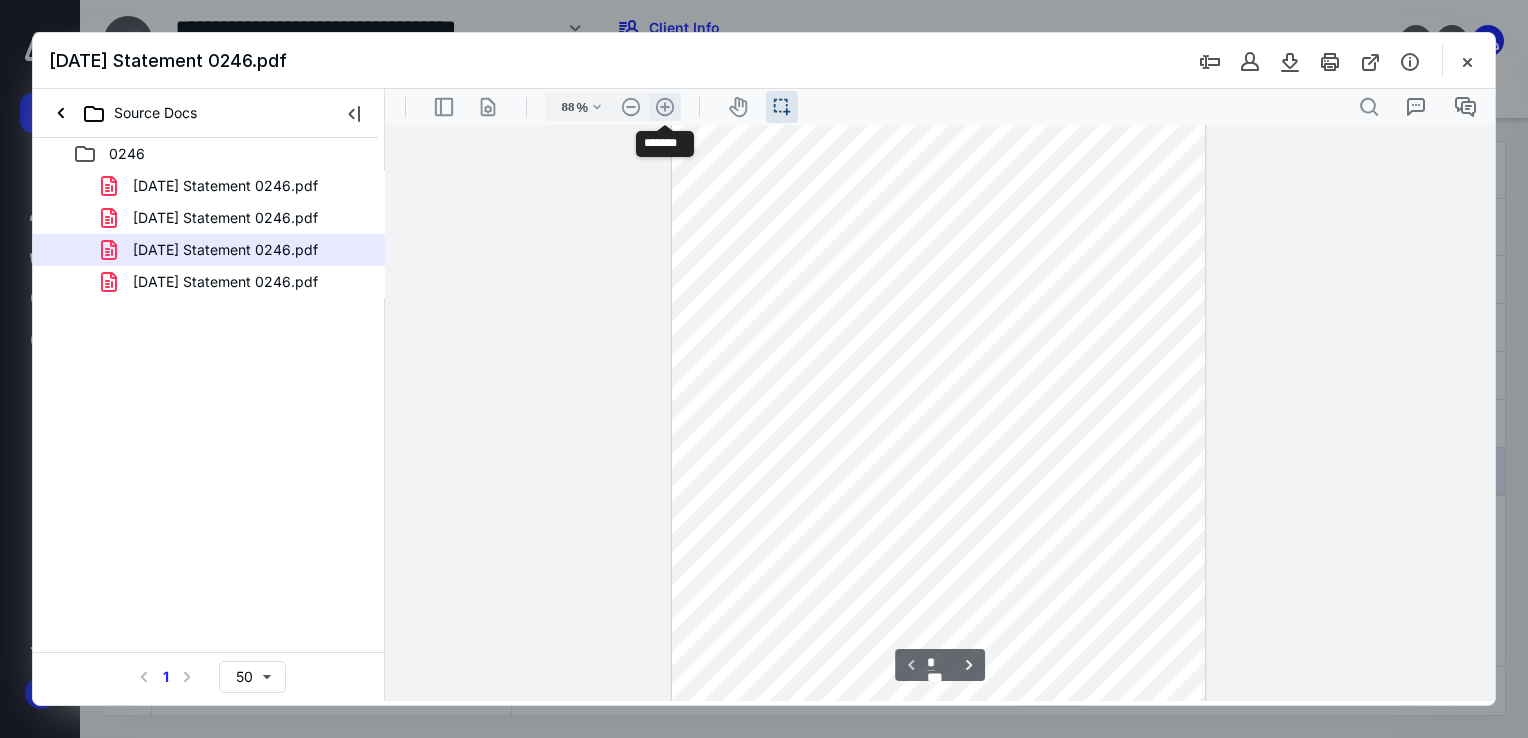 click on ".cls-1{fill:#abb0c4;} icon - header - zoom - in - line" at bounding box center (665, 107) 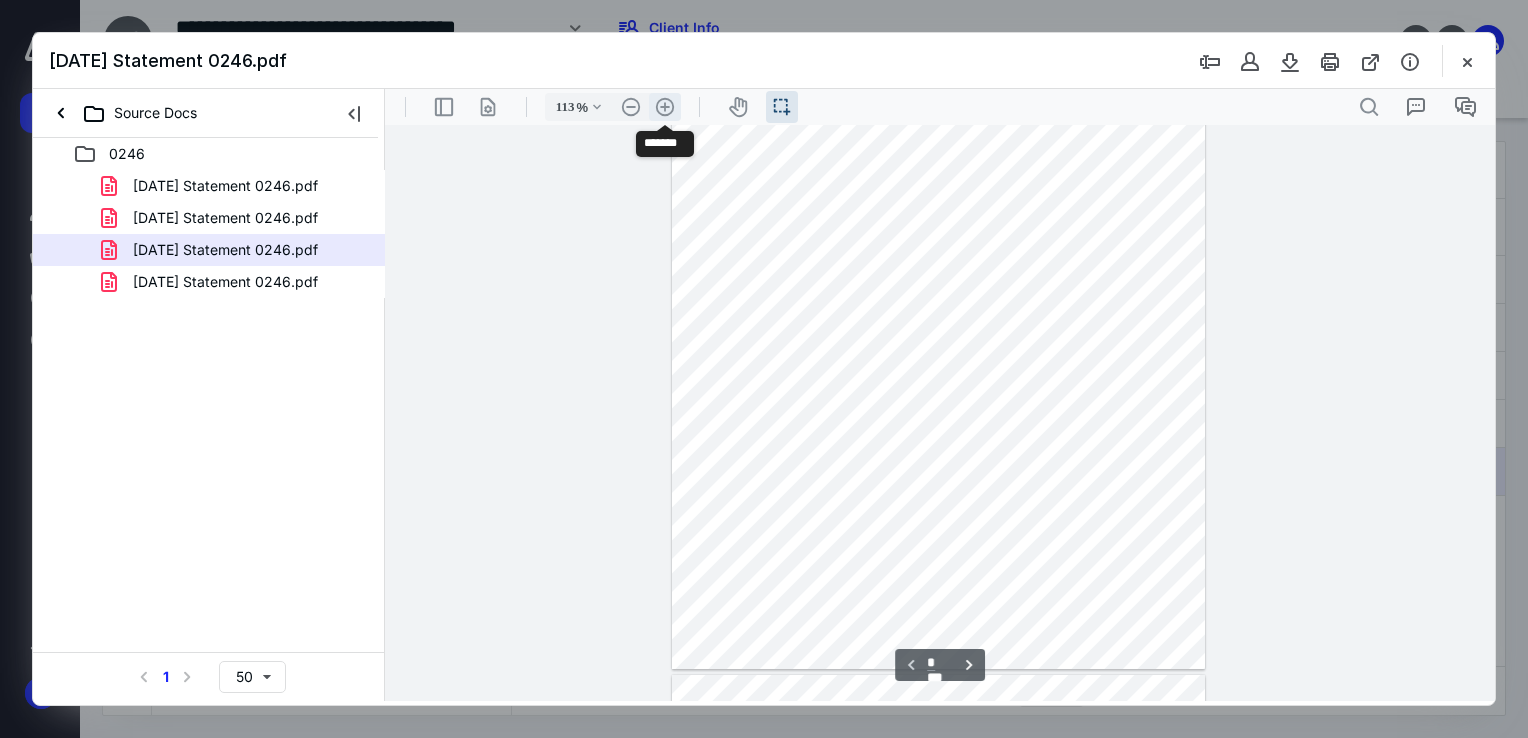 click on ".cls-1{fill:#abb0c4;} icon - header - zoom - in - line" at bounding box center [665, 107] 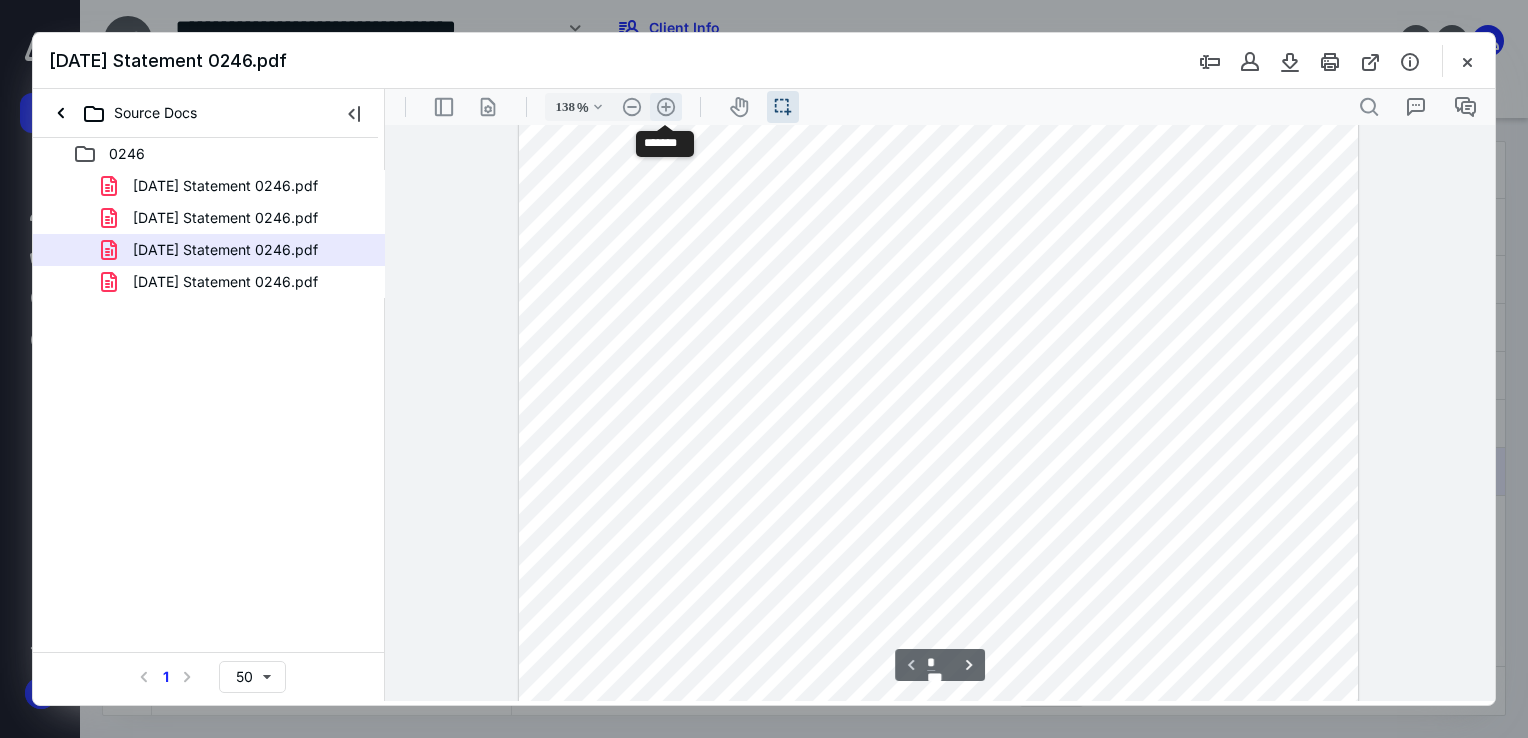 click on ".cls-1{fill:#abb0c4;} icon - header - zoom - in - line" at bounding box center [666, 107] 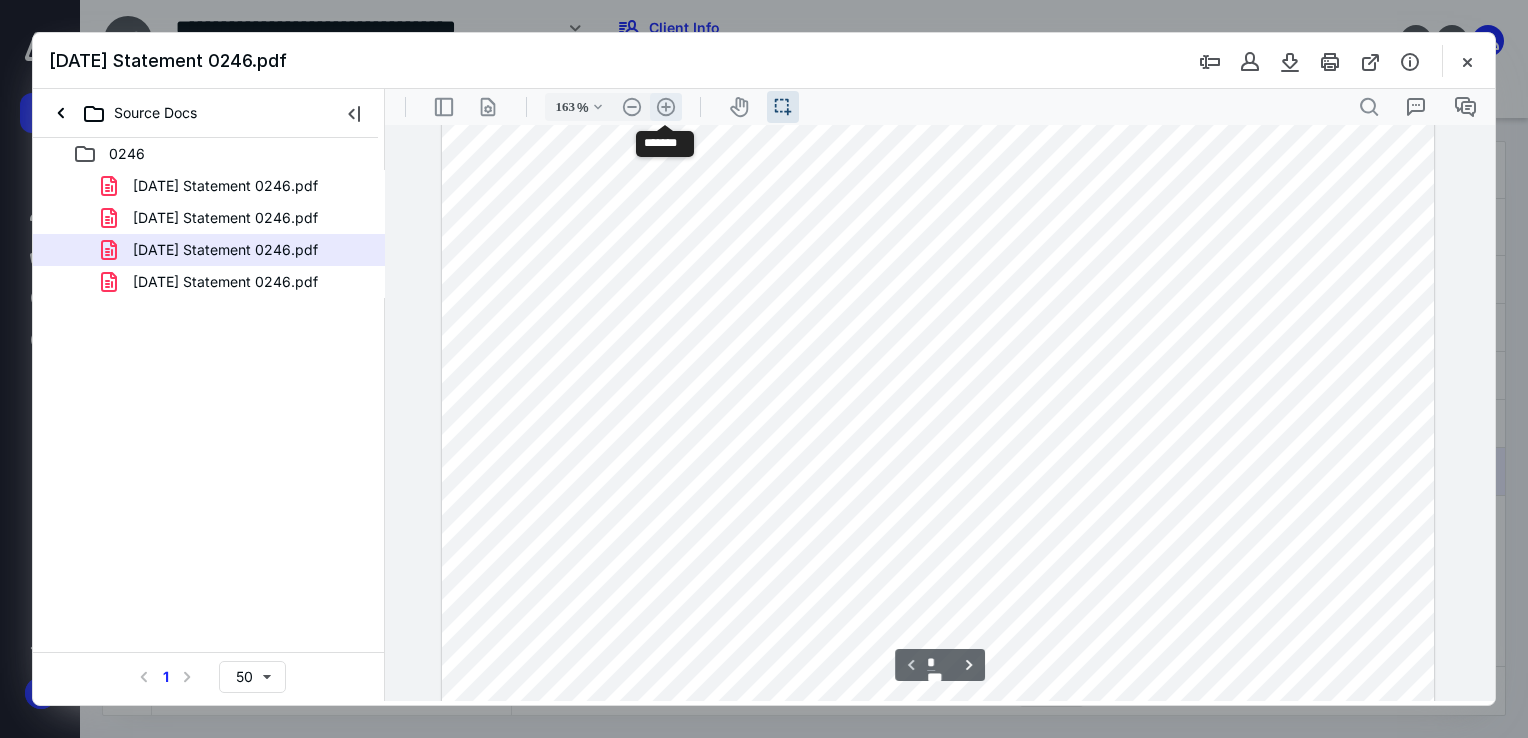 scroll, scrollTop: 336, scrollLeft: 0, axis: vertical 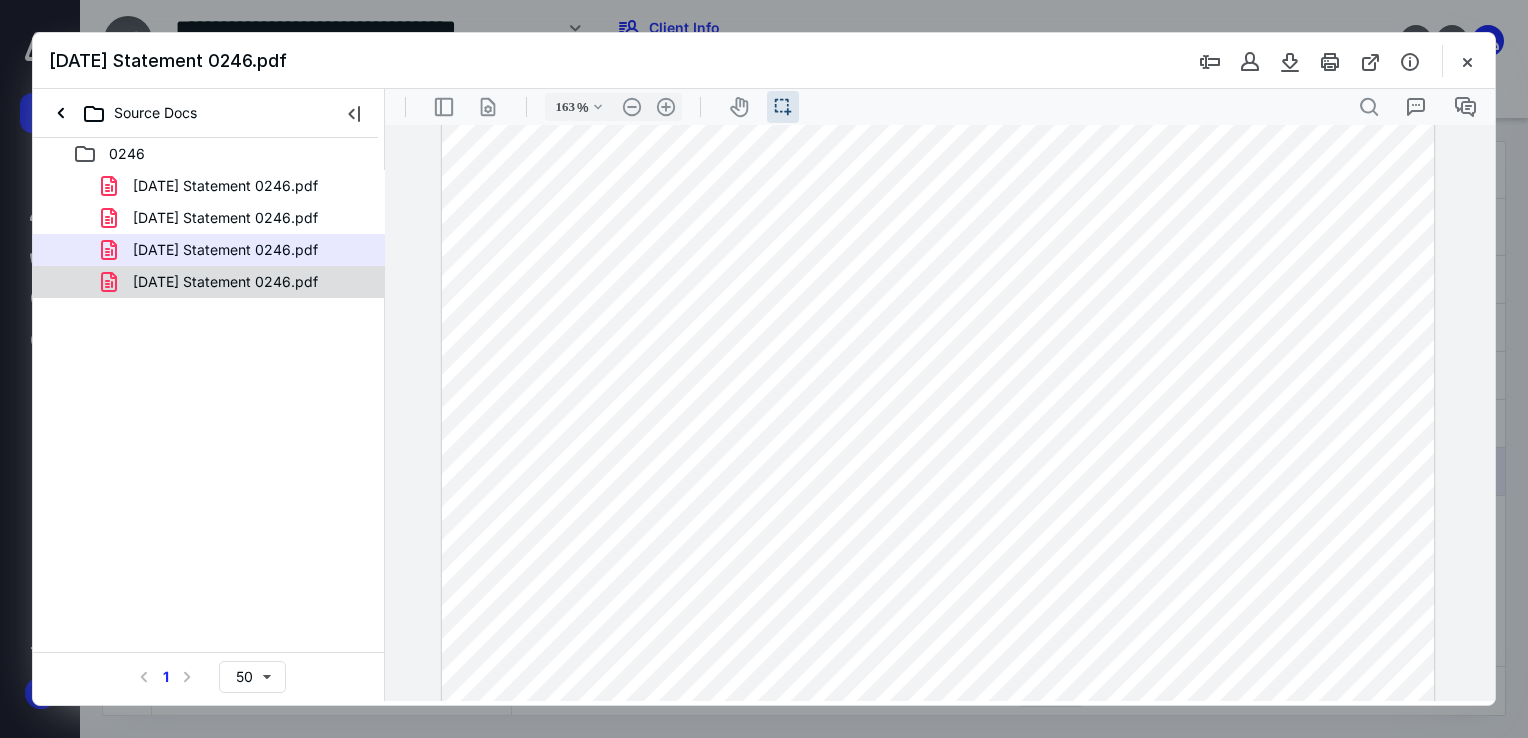 click on "[DATE] Statement 0246.pdf" at bounding box center (225, 282) 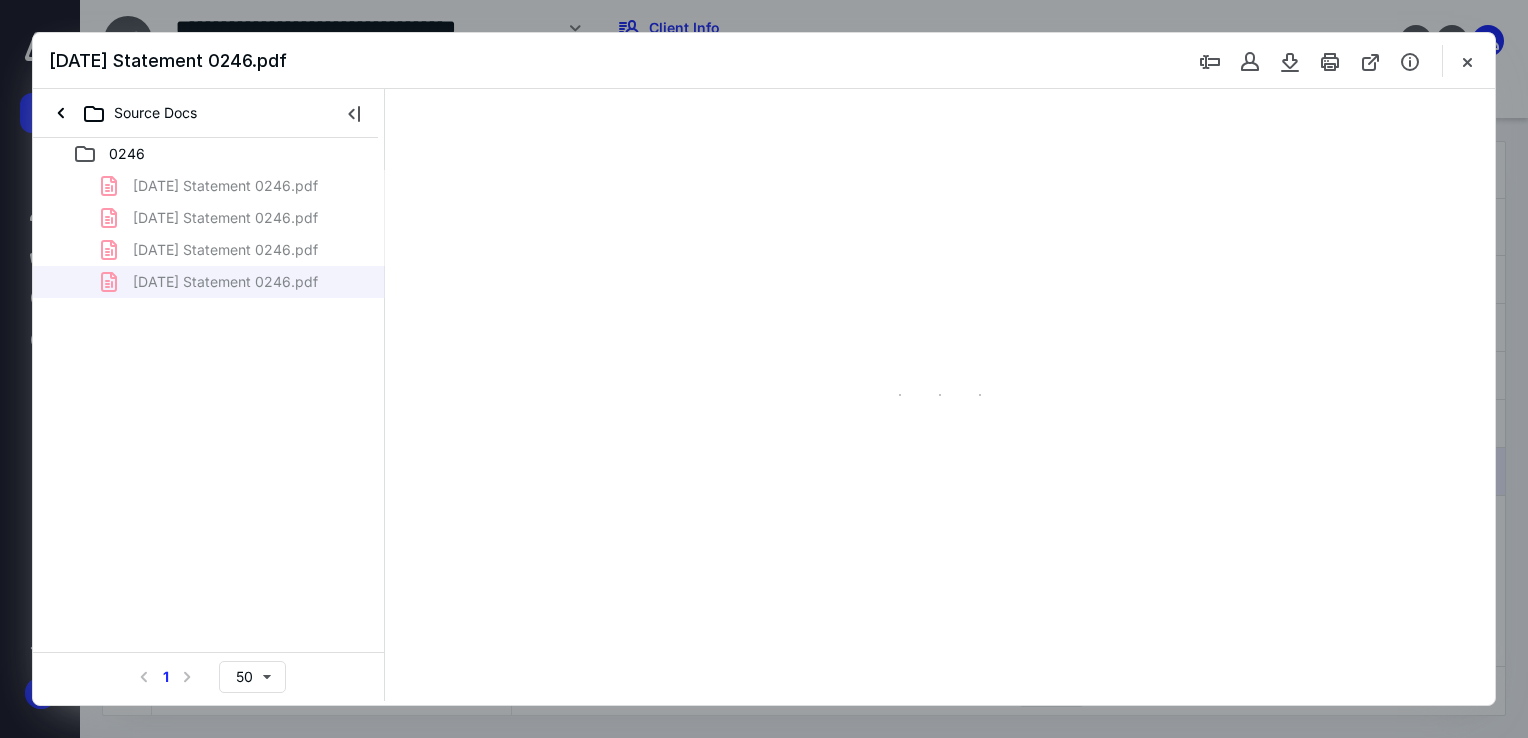 scroll, scrollTop: 39, scrollLeft: 0, axis: vertical 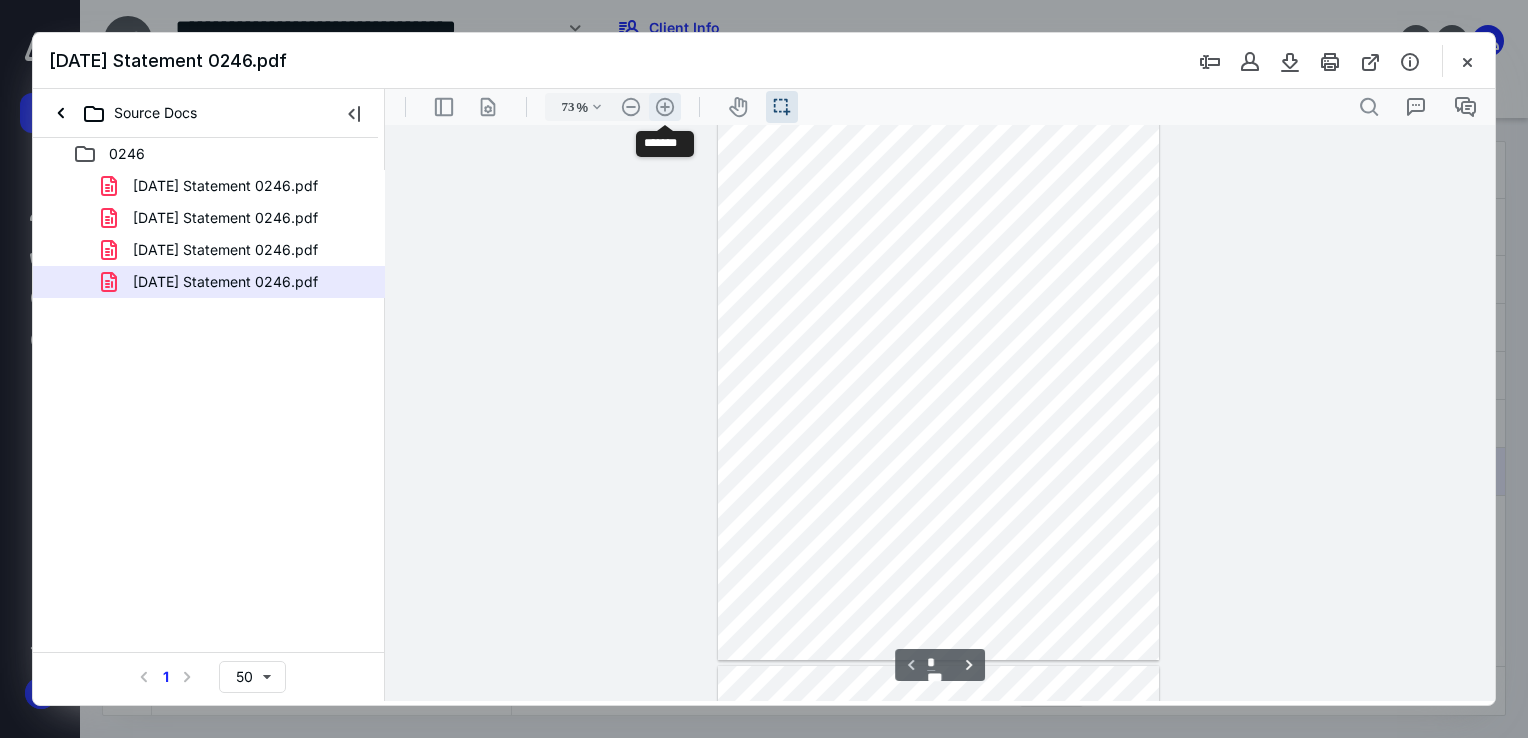 click on ".cls-1{fill:#abb0c4;} icon - header - zoom - in - line" at bounding box center [665, 107] 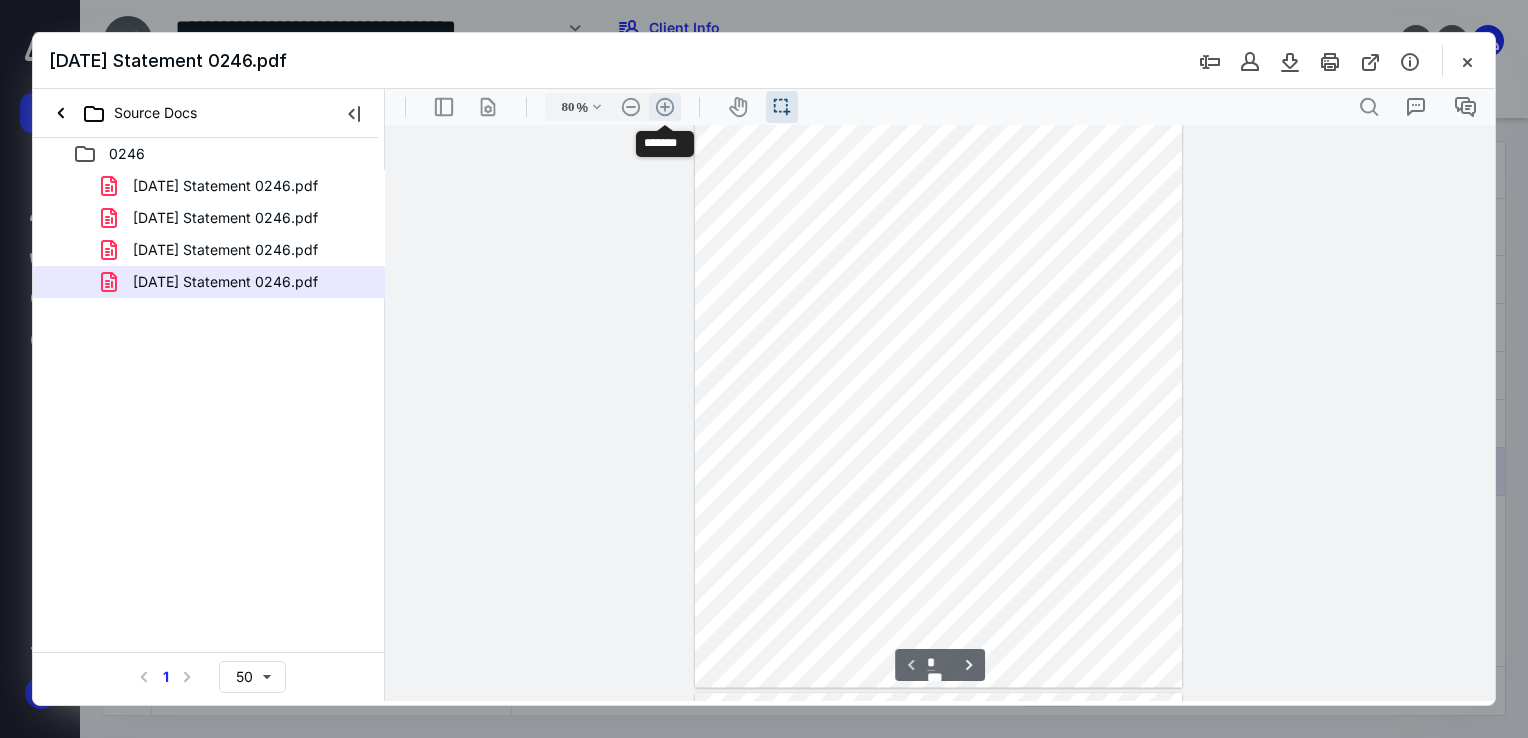 click on ".cls-1{fill:#abb0c4;} icon - header - zoom - in - line" at bounding box center [665, 107] 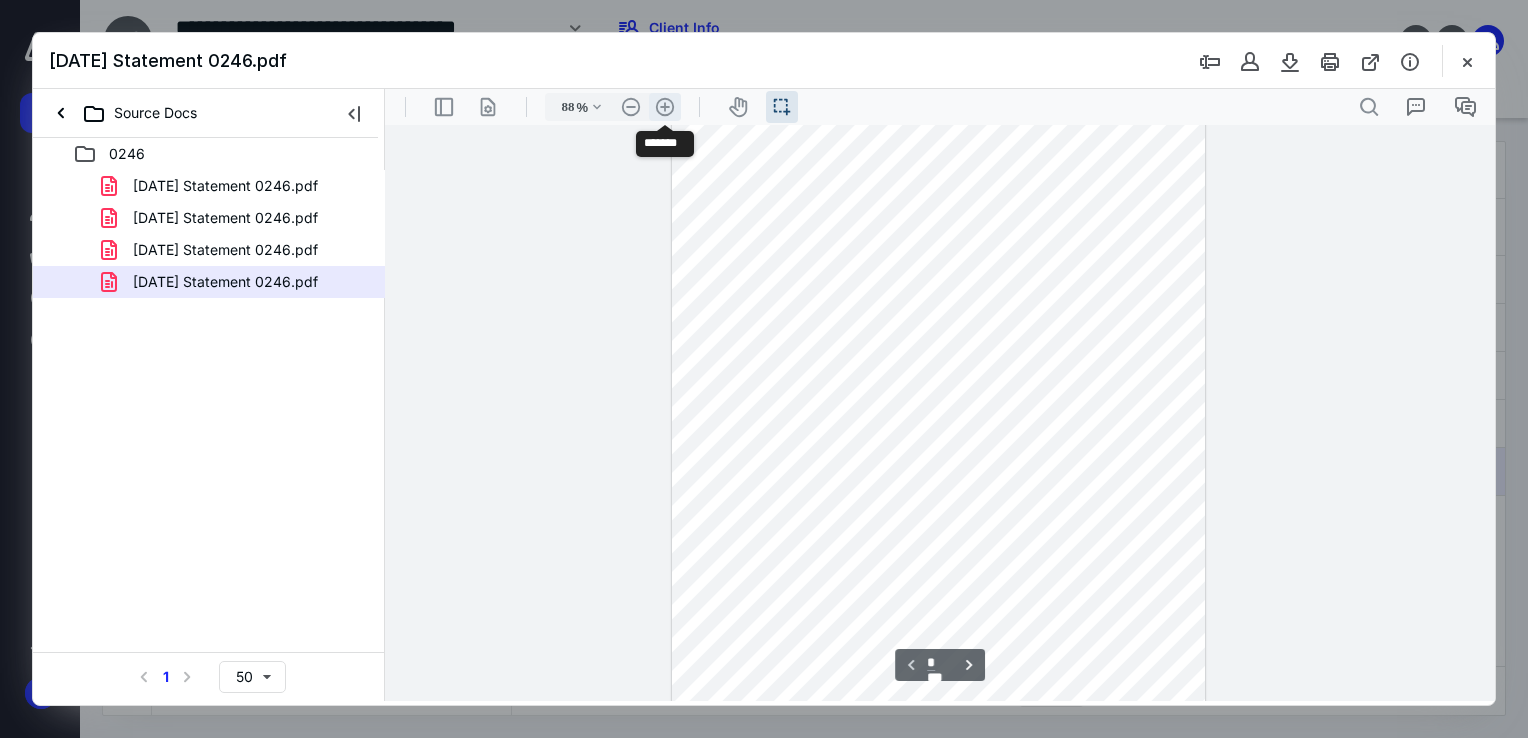 click on ".cls-1{fill:#abb0c4;} icon - header - zoom - in - line" at bounding box center [665, 107] 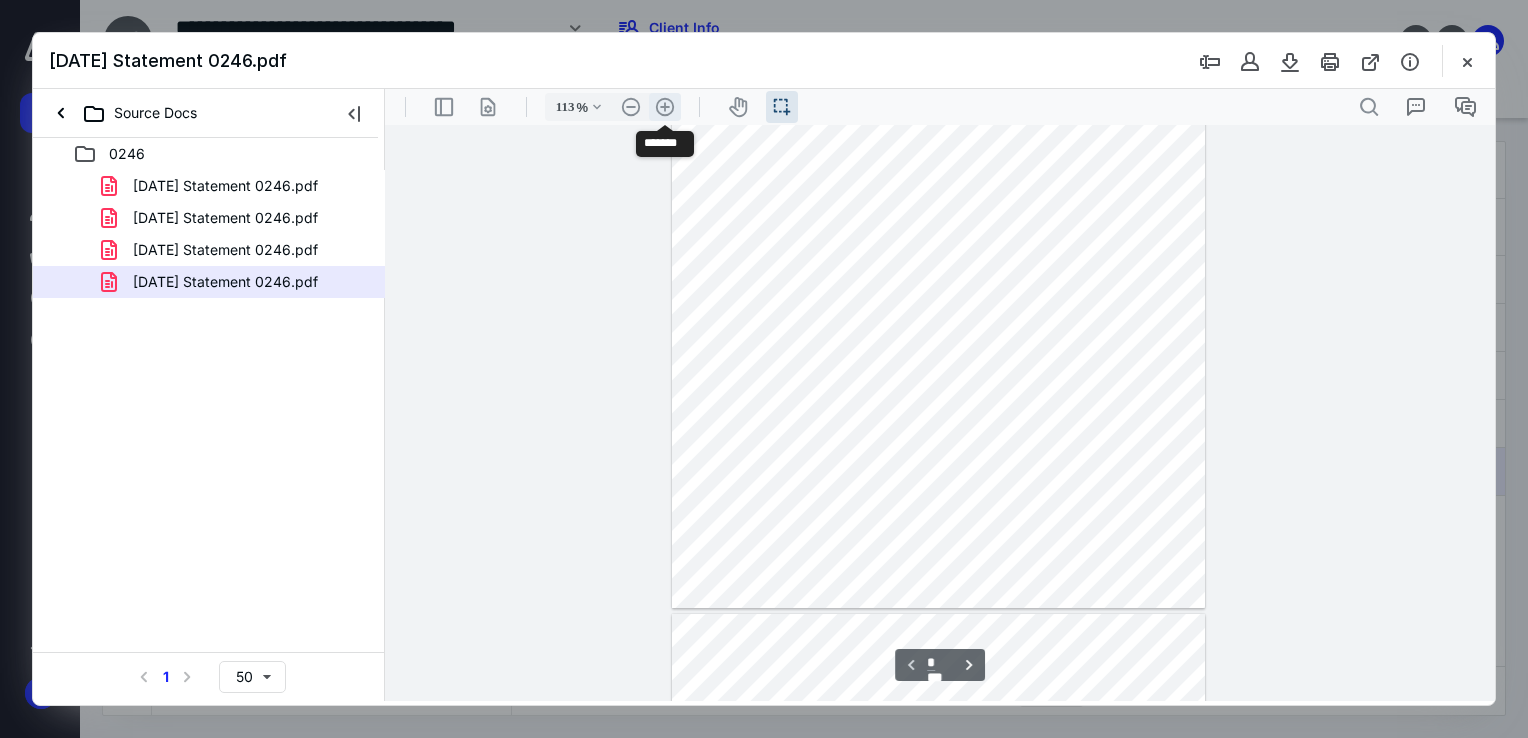 click on ".cls-1{fill:#abb0c4;} icon - header - zoom - in - line" at bounding box center (665, 107) 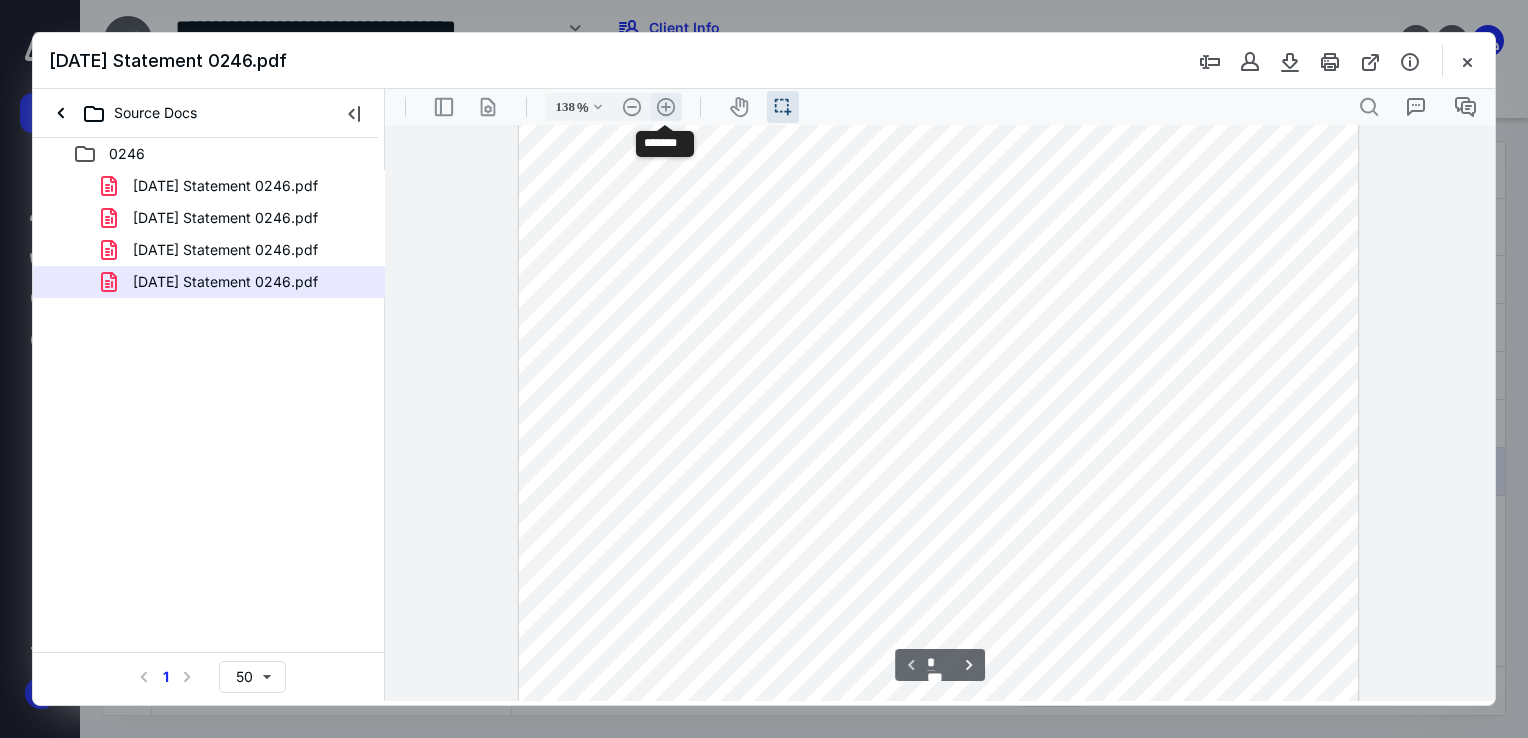 click on ".cls-1{fill:#abb0c4;} icon - header - zoom - in - line" at bounding box center (666, 107) 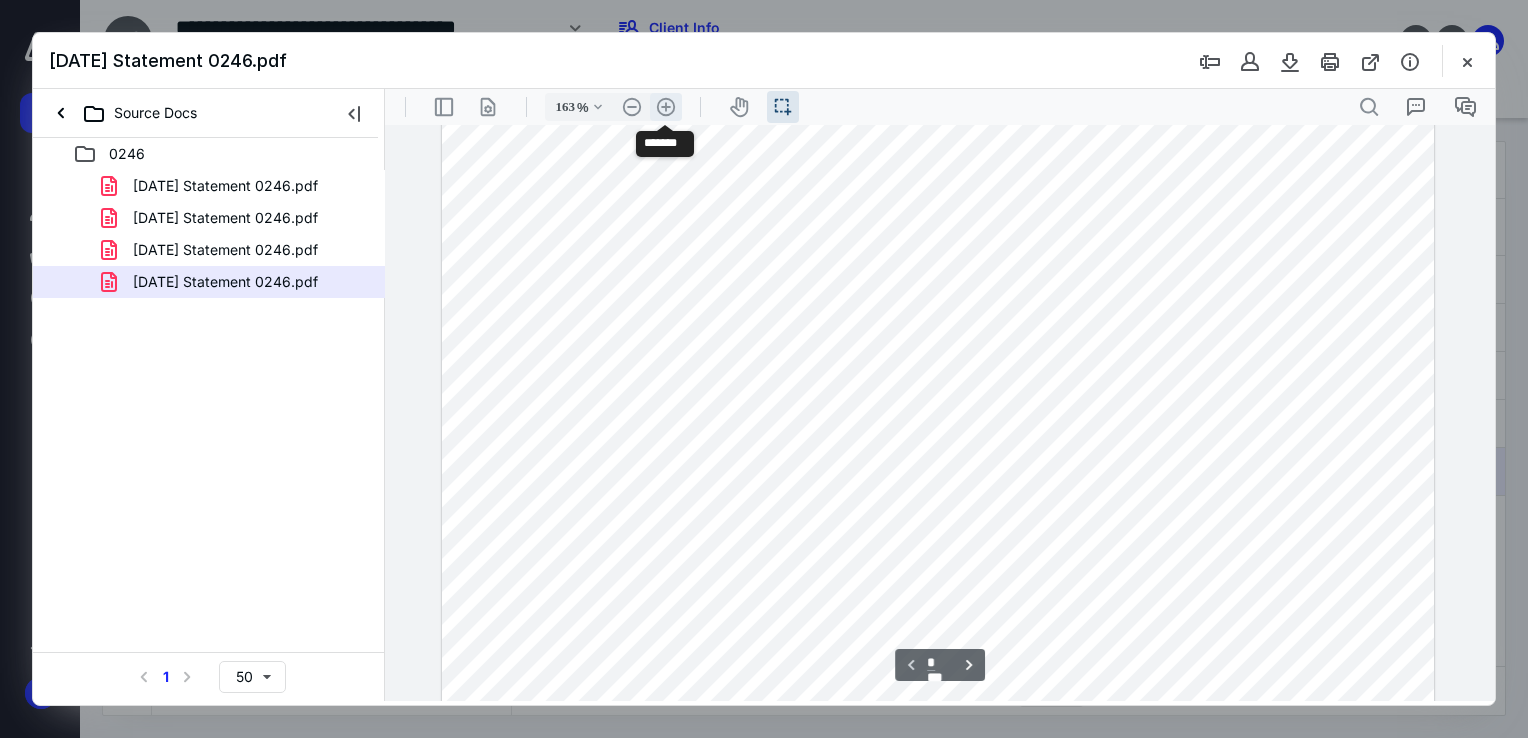 scroll, scrollTop: 424, scrollLeft: 0, axis: vertical 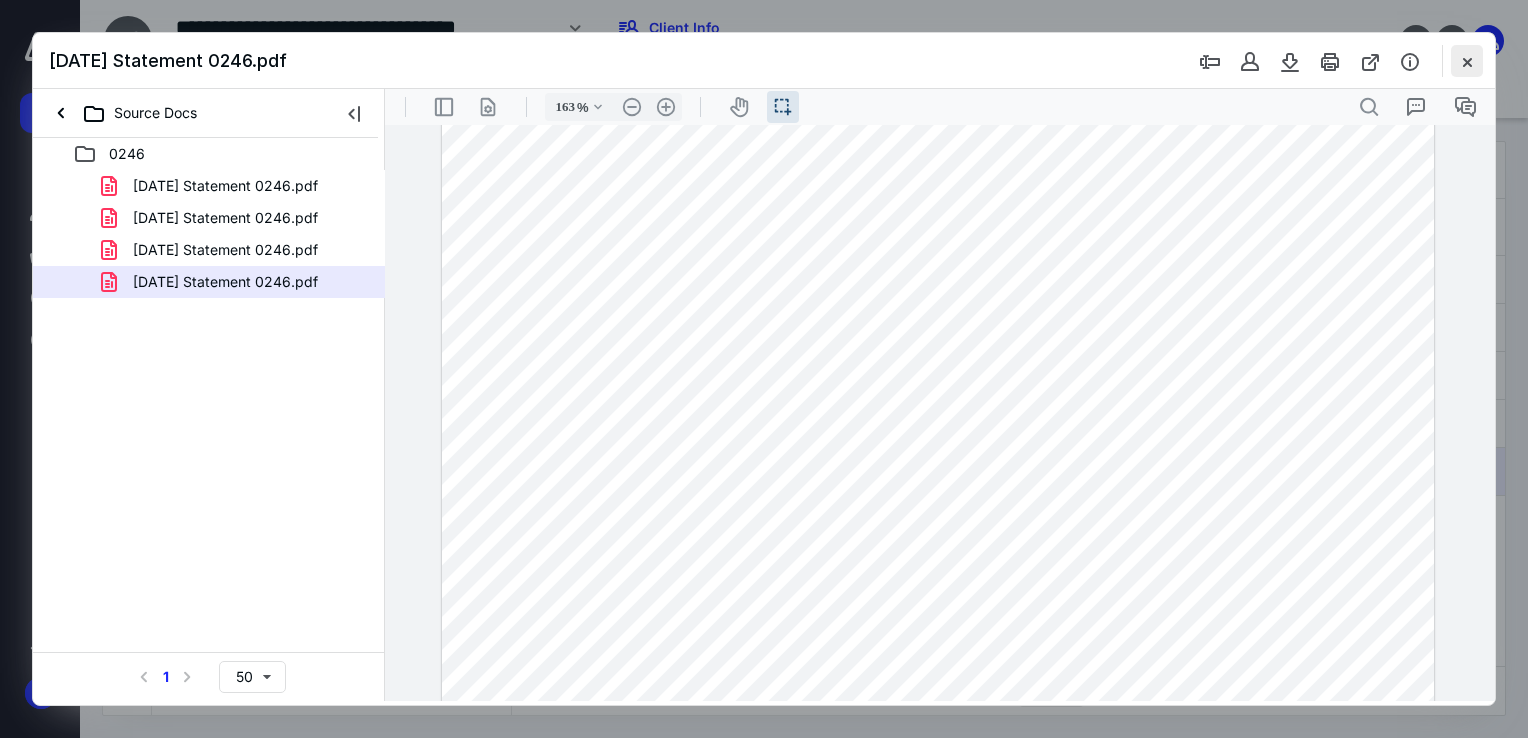 click at bounding box center [1467, 61] 